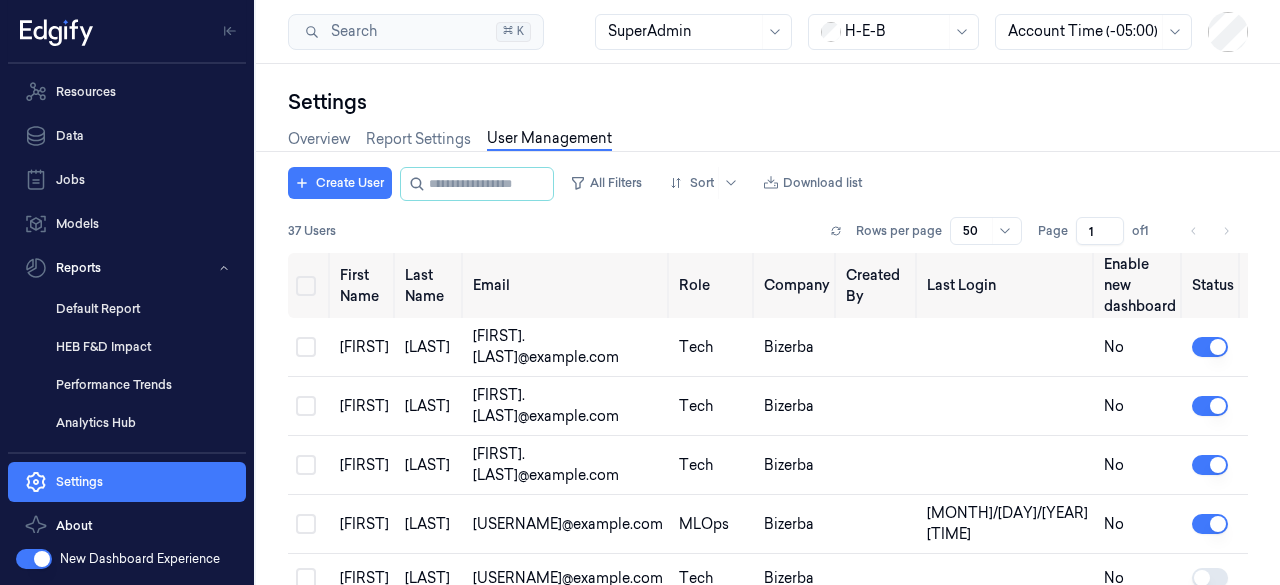 scroll, scrollTop: 0, scrollLeft: 0, axis: both 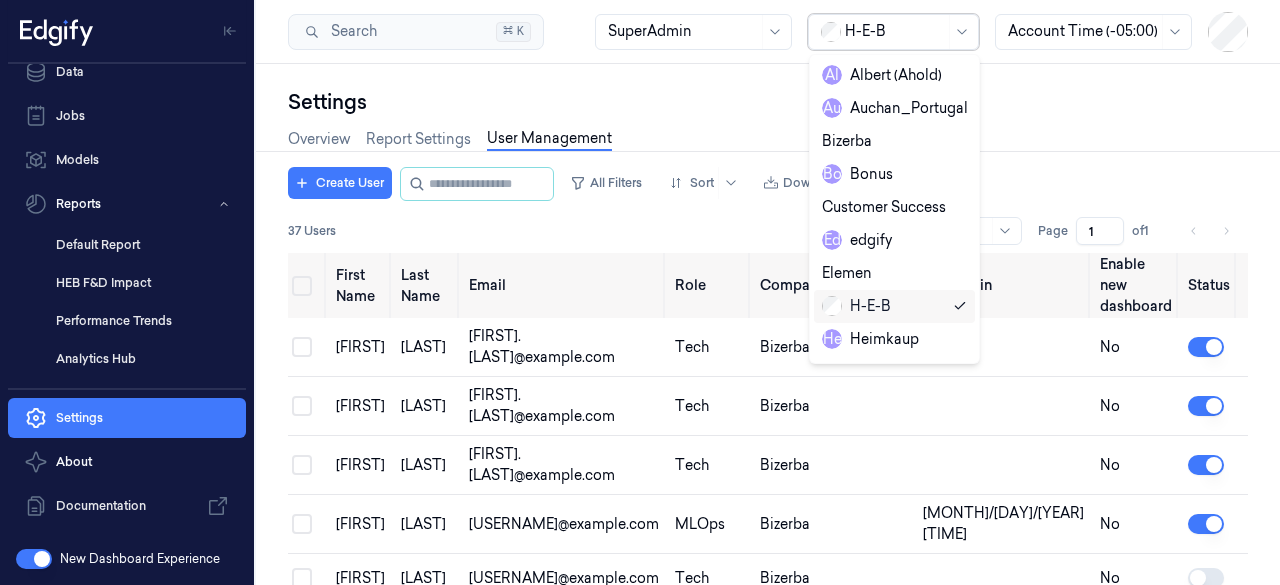 click at bounding box center [895, 31] 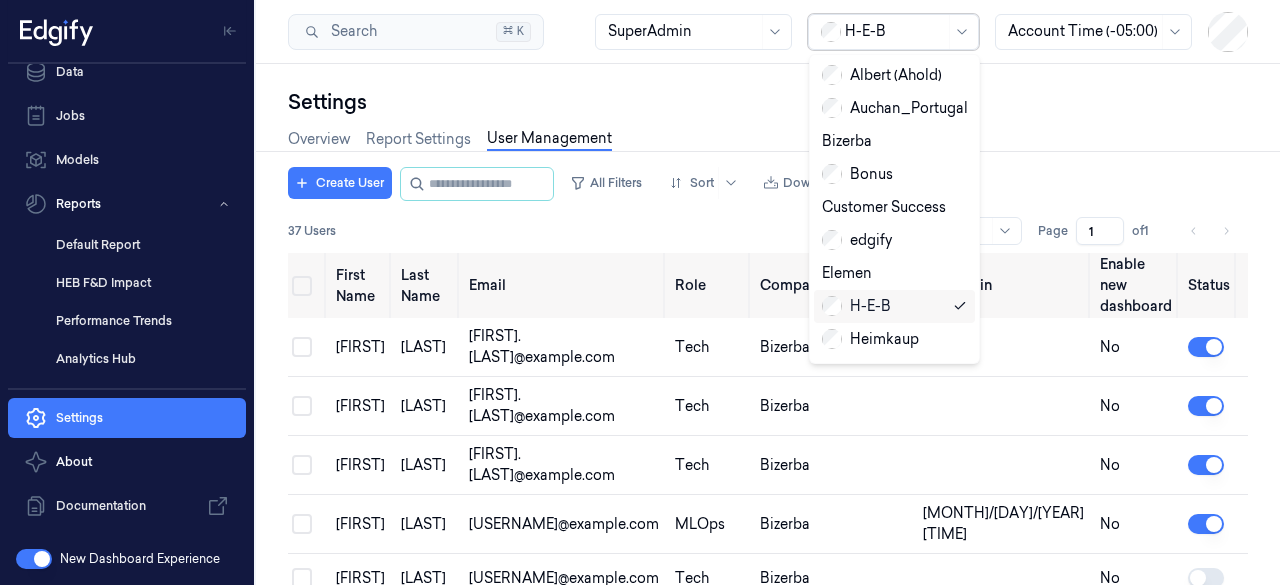 click on "H-E-B" at bounding box center (894, 306) 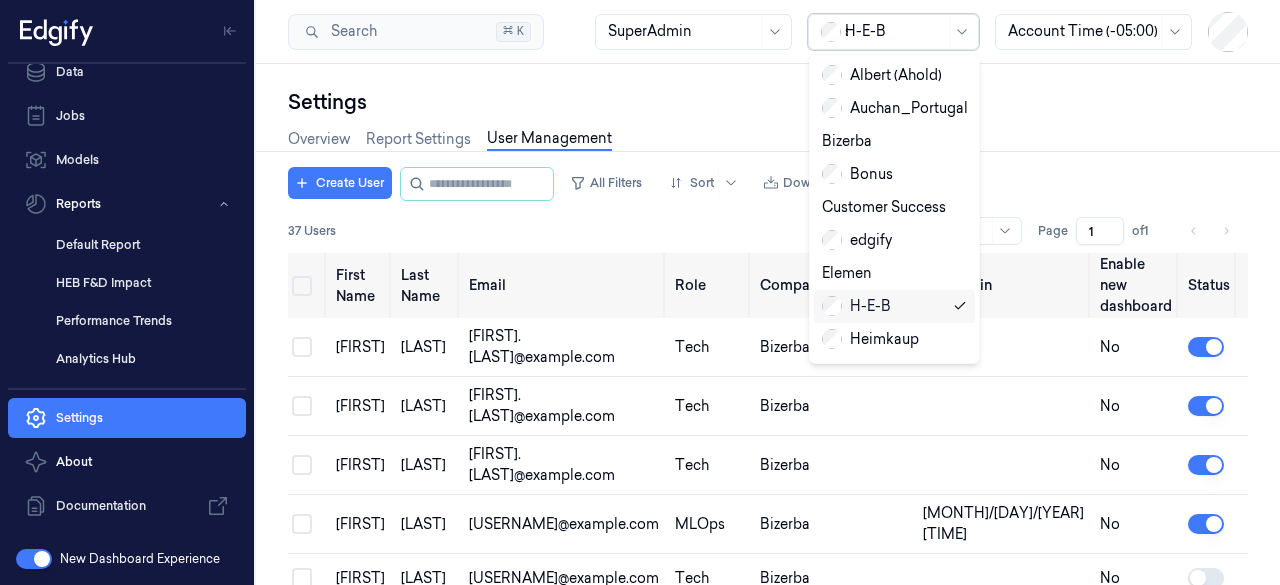 type on "[SEARCH_TERM]" 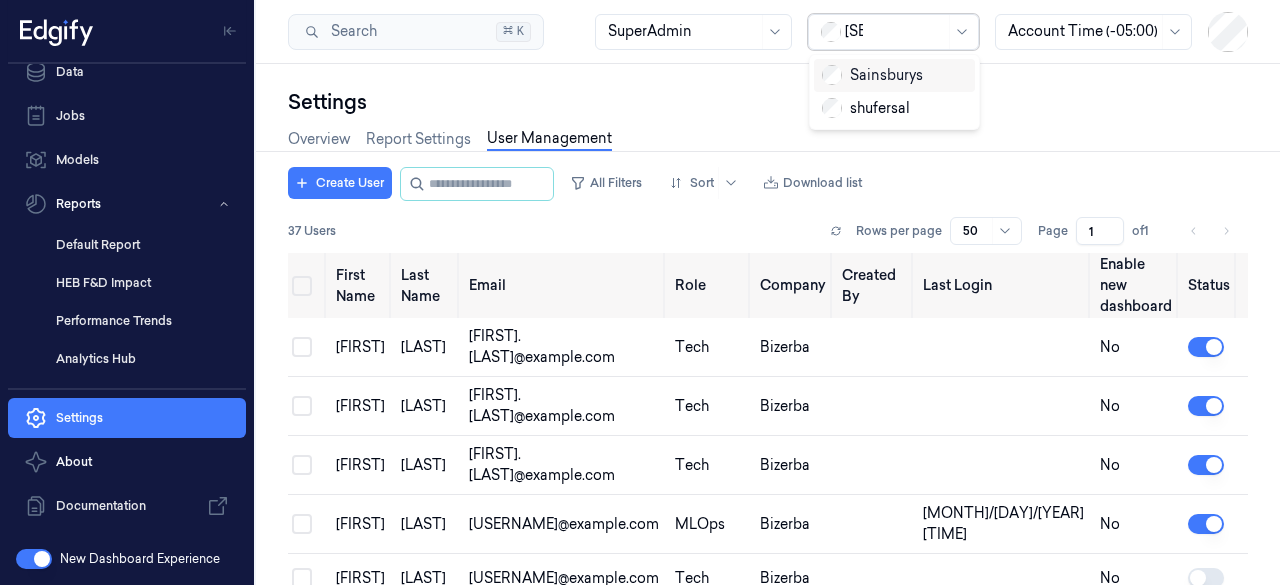 type 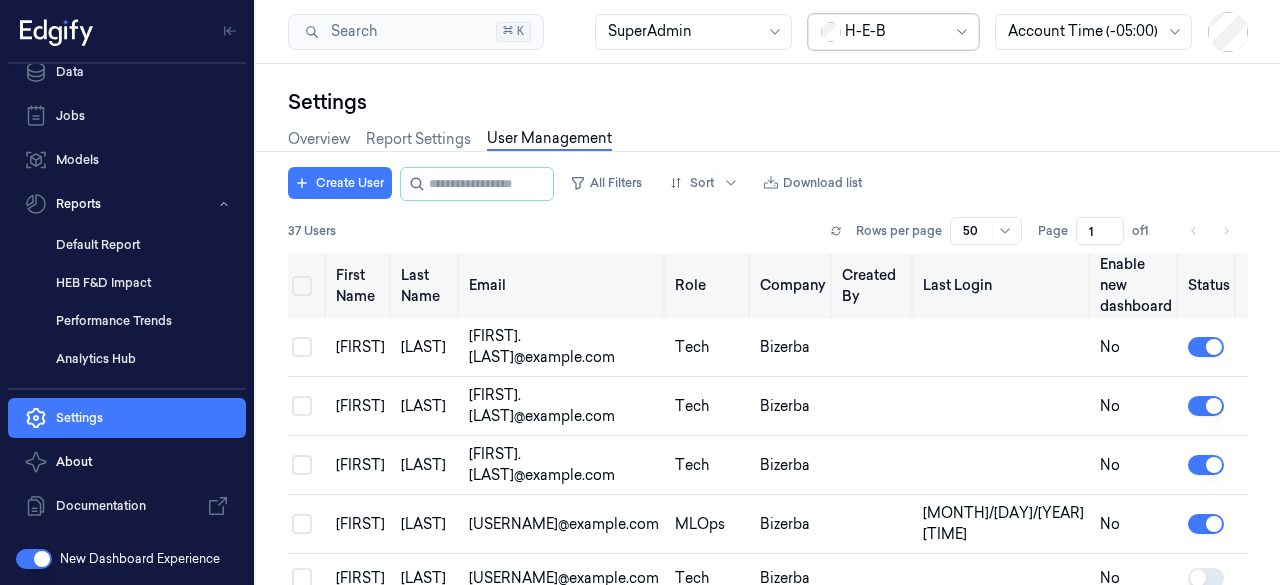 click at bounding box center [895, 31] 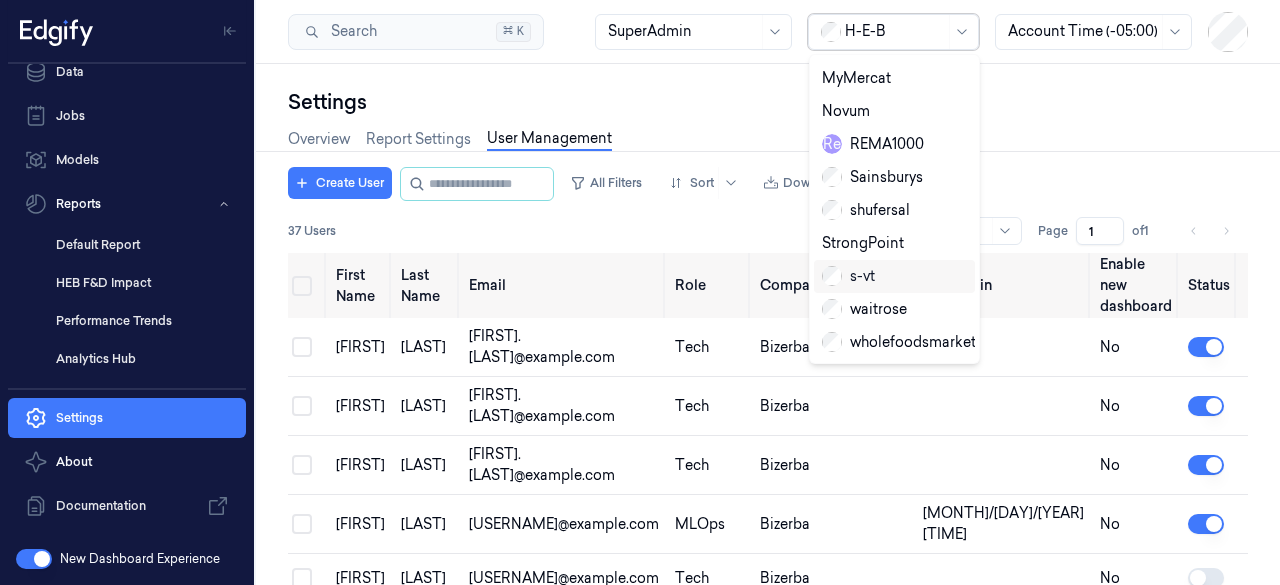scroll, scrollTop: 335, scrollLeft: 0, axis: vertical 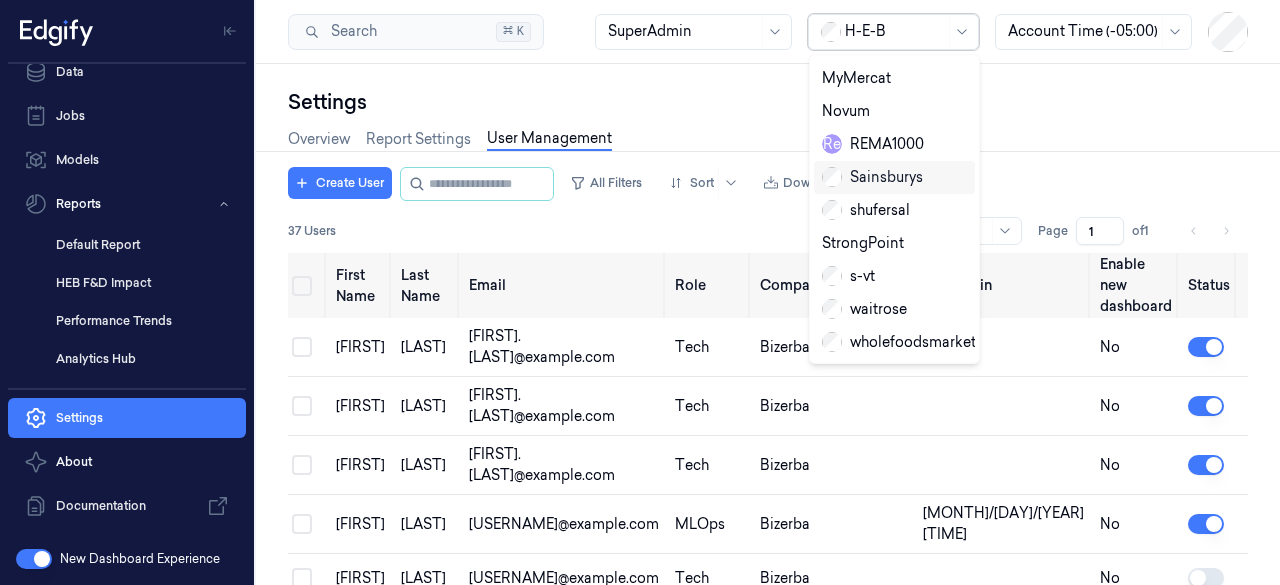 click on "Sainsburys" at bounding box center [872, 177] 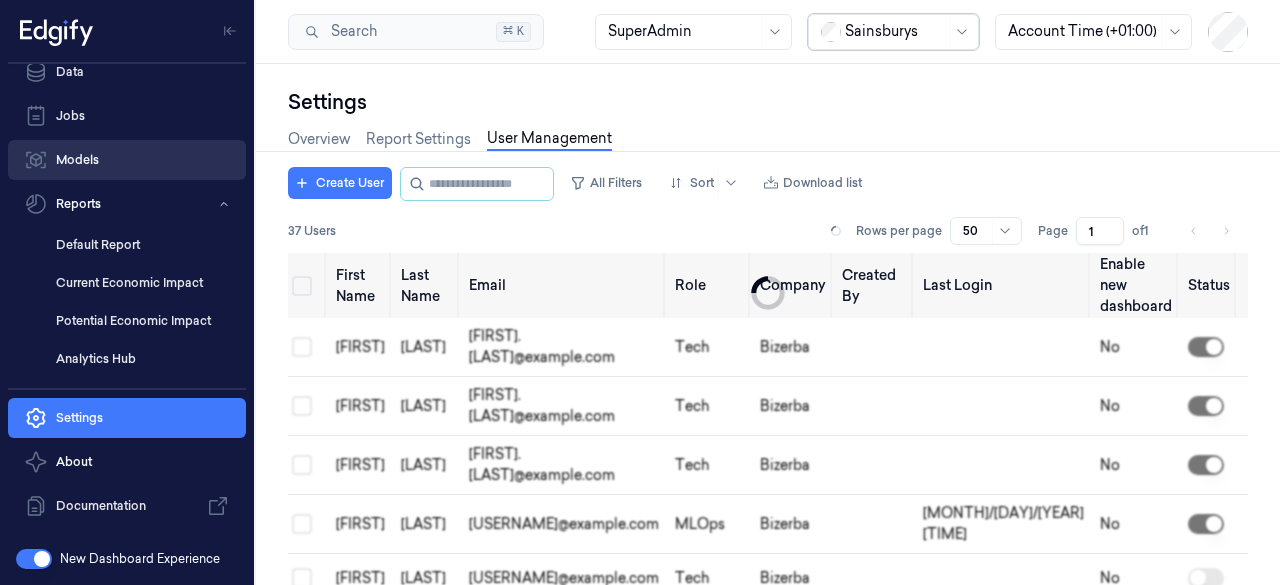 scroll, scrollTop: 0, scrollLeft: 0, axis: both 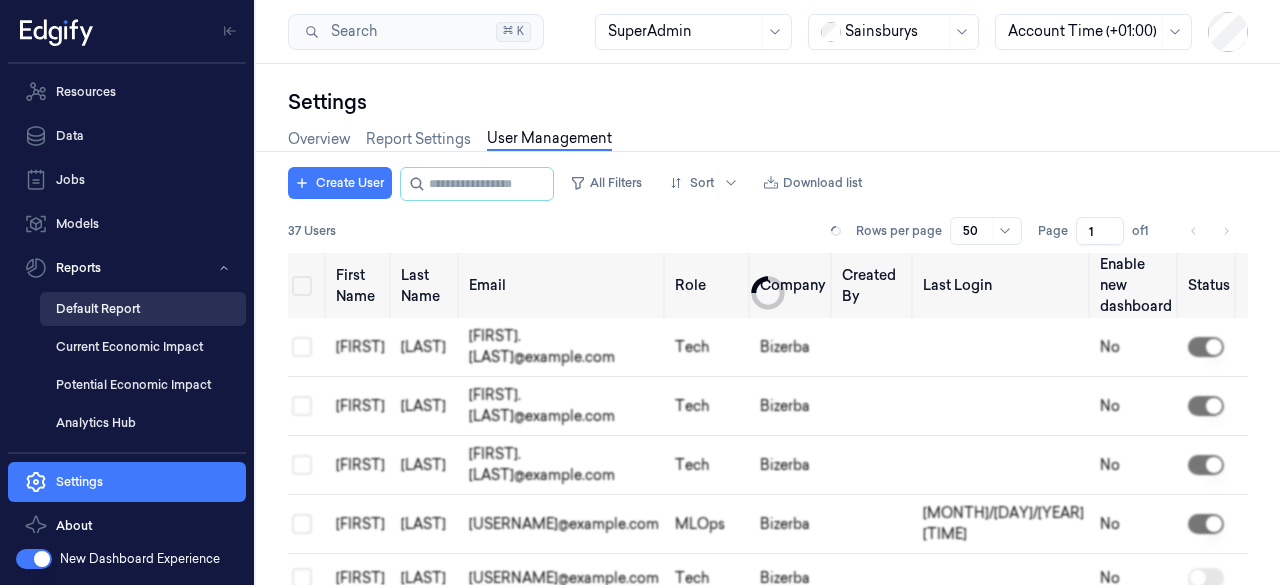 click on "Default Report" at bounding box center [143, 309] 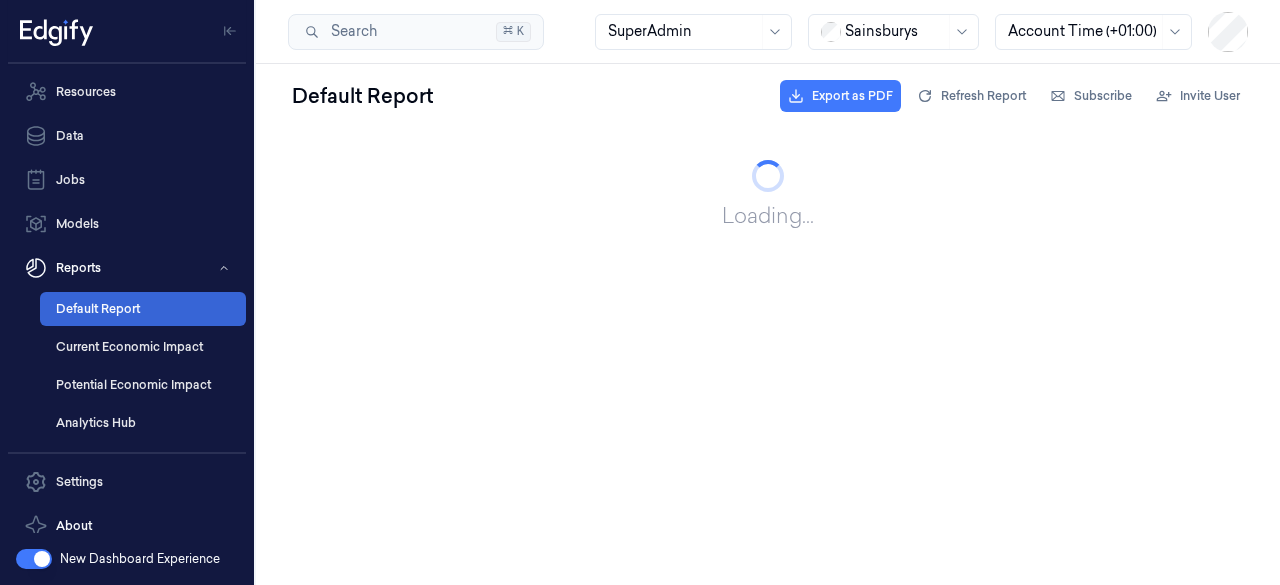 scroll, scrollTop: 0, scrollLeft: 0, axis: both 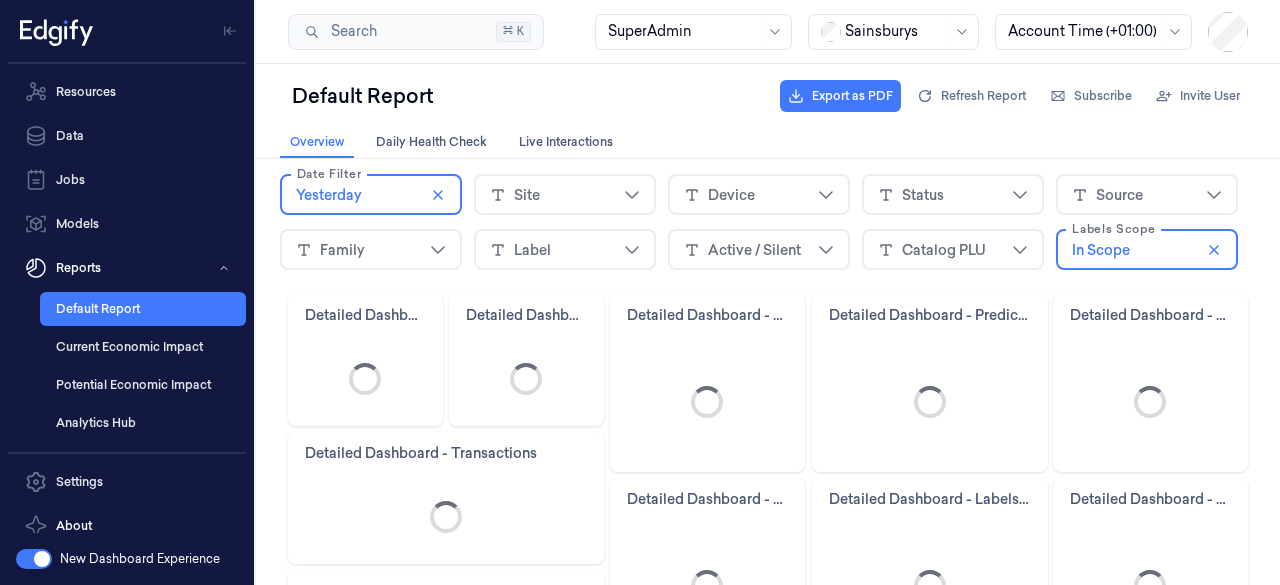 click on "Yesterday" at bounding box center (371, 195) 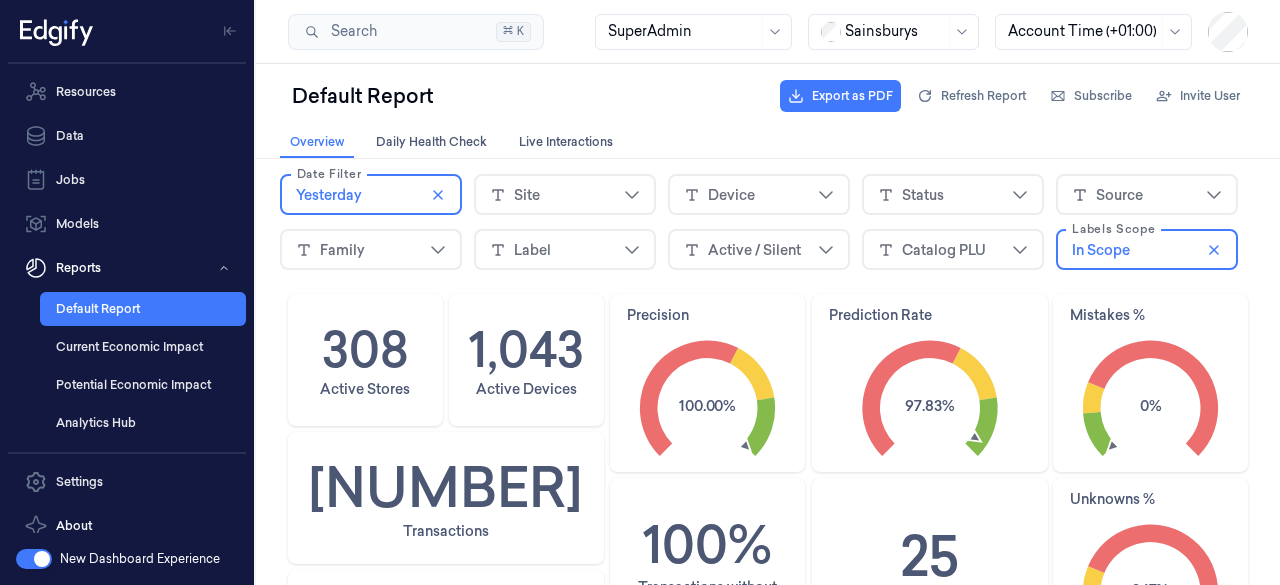 click on "308 Active Stores 1,043 Active Devices Precision 100.00% Prediction Rate 97.83% Mistakes % 0% 328,186 Transactions 100% Transactions without Mistakes 25 Labels in Model Unknowns % 2.17% Without Edgify
Average of  12 Seconds  per F&V Transaction
With Edgify
Average of  1.8 Second  Per F&V Transaction 911.66 Saved Hours 99.96% Transactions from Model 29 Distinct items Ready Devices Local IP State Store Device 10.220.118.32 ready  2366 Brightlingsea XTI236632 10.220.118.31 ready  2366 Brightlingsea XTI236631 10.220.150.37 ready 0500 Islington XTI050037 10.220.150.35 ready 0500 Islington XTI050035 10.220.150.38 ready 0500 Islington XTI050038 997 rows
To pick up a draggable item, press the space bar.
While dragging, use the arrow keys to move the item.
Press space again to drop the item in its new position, or press escape to cancel.
Detailed Dashboard - Transaction Per Time Top1_Correct Unknown Top3_Correct Mistake Count Created At: Hour of day 0 5,000 10,000 15,000 20,000 25,000 30,000 down" at bounding box center [768, 984] 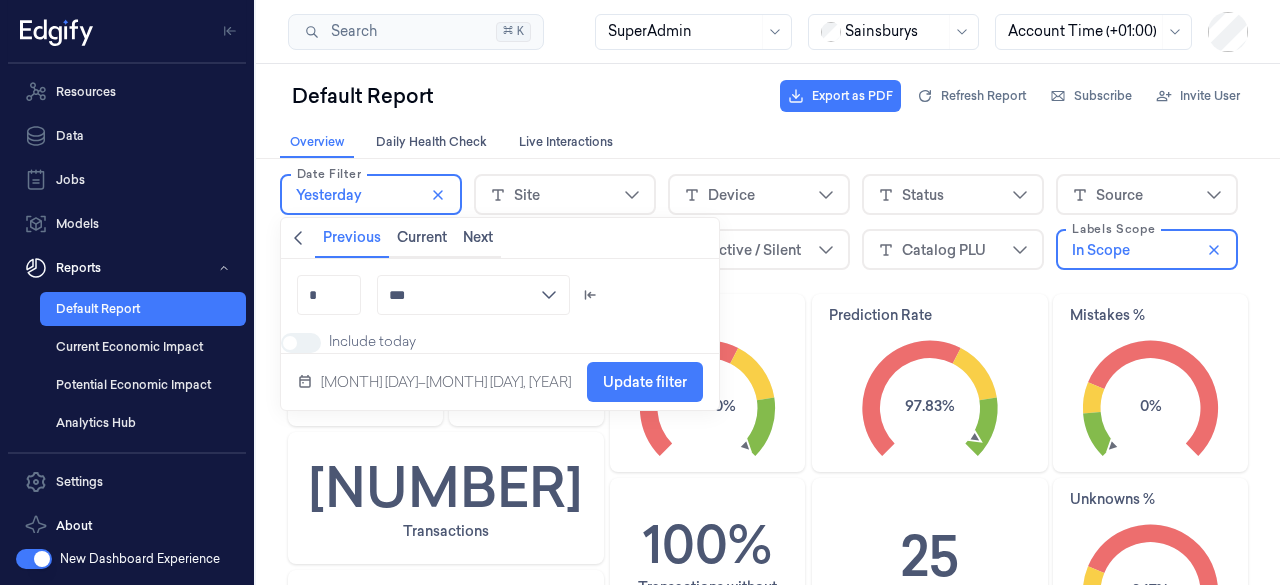 click 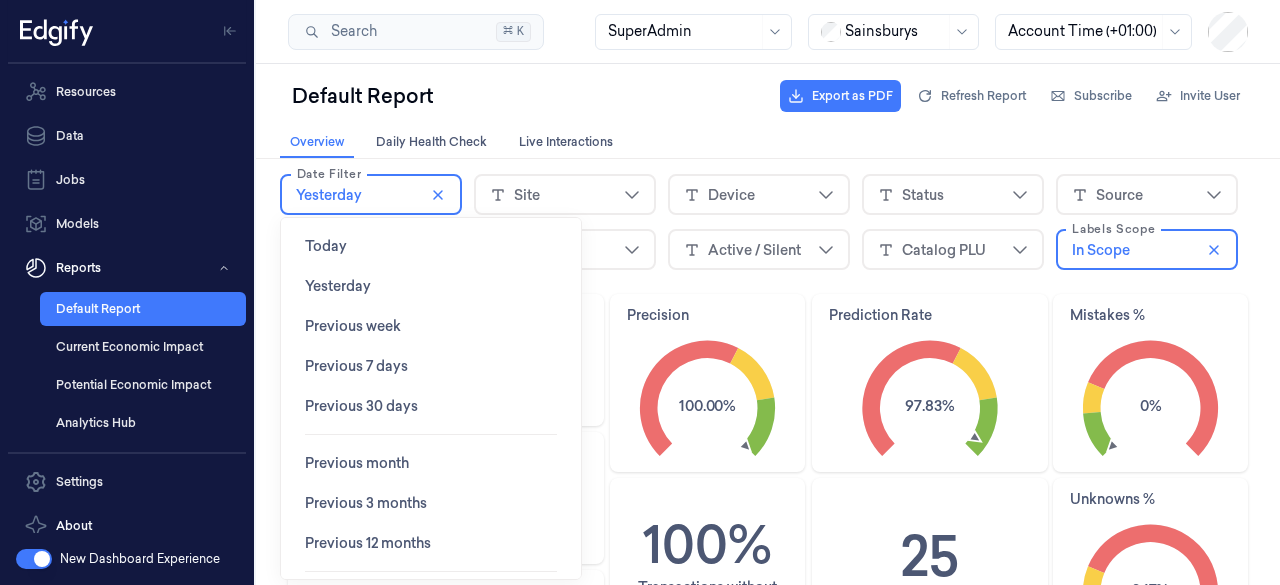 scroll, scrollTop: 128, scrollLeft: 0, axis: vertical 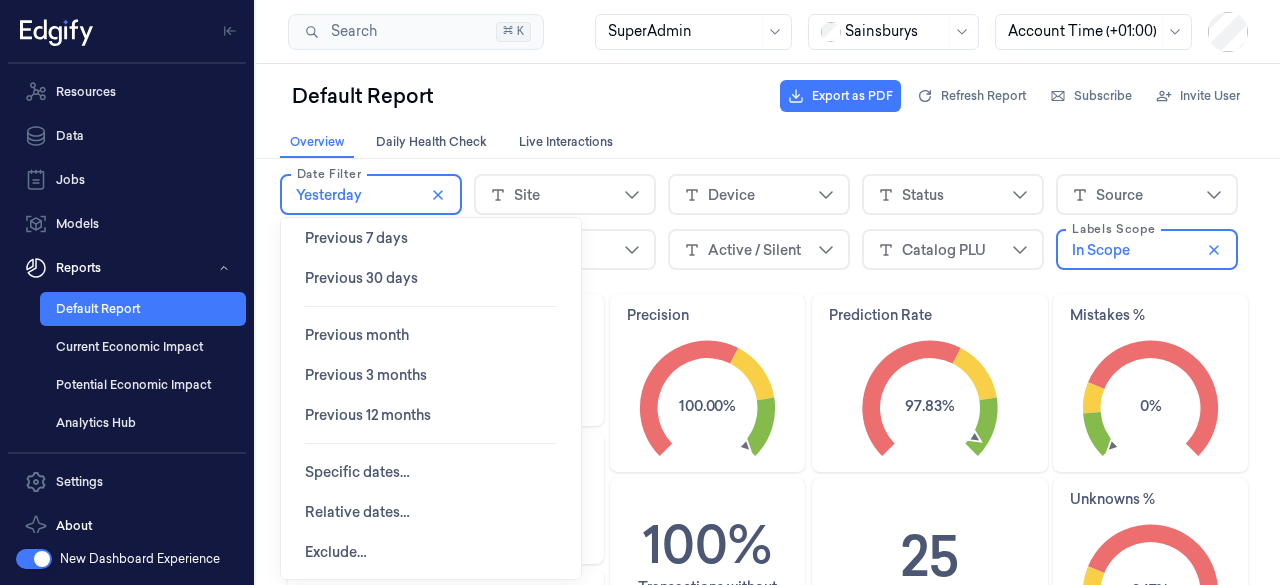 click on "Specific dates…" at bounding box center (357, 472) 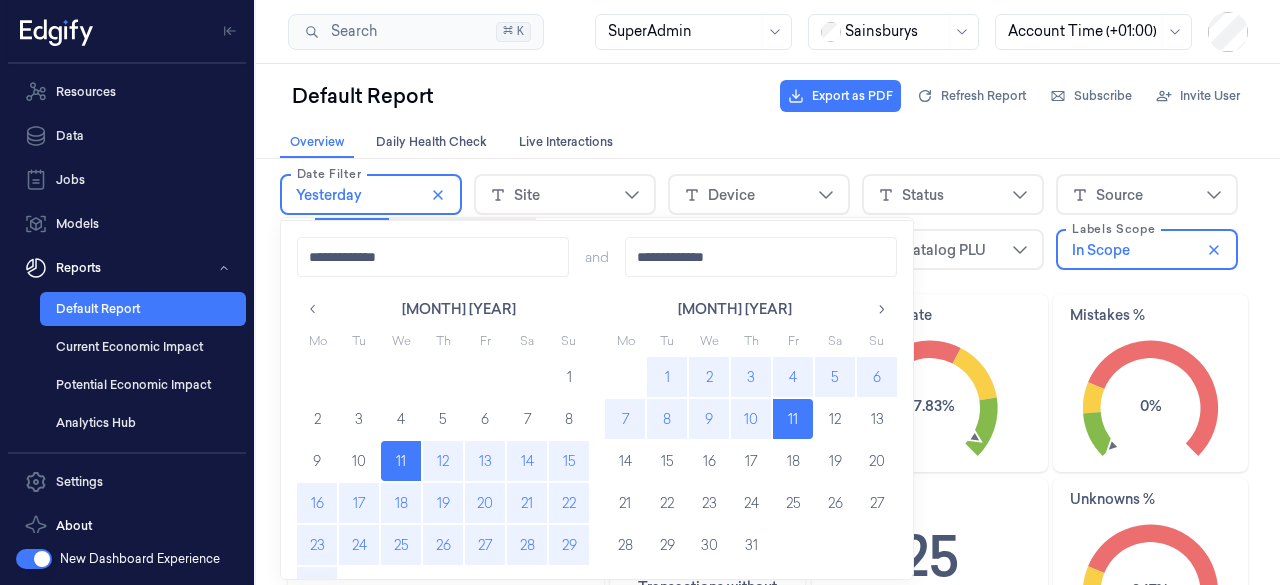 scroll, scrollTop: 40, scrollLeft: 0, axis: vertical 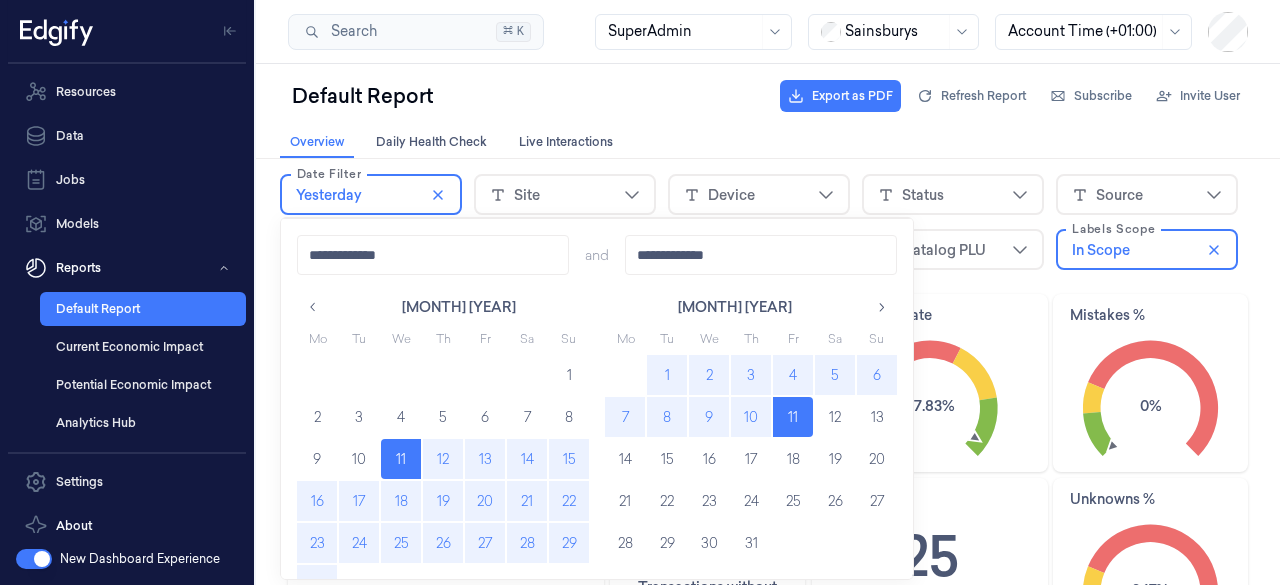 click 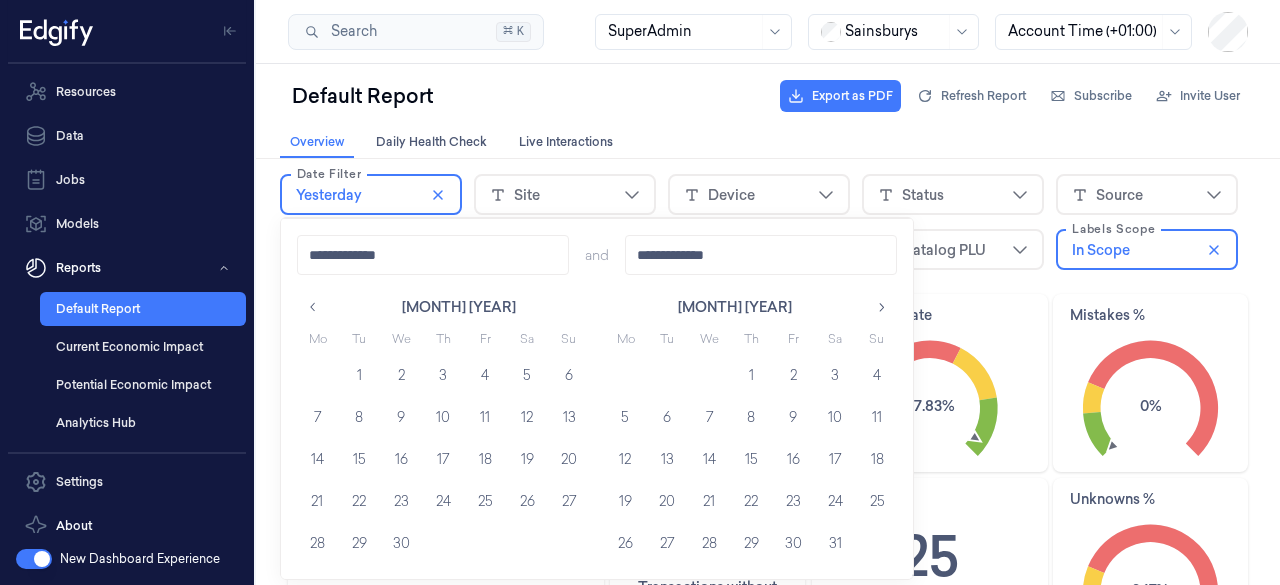 click 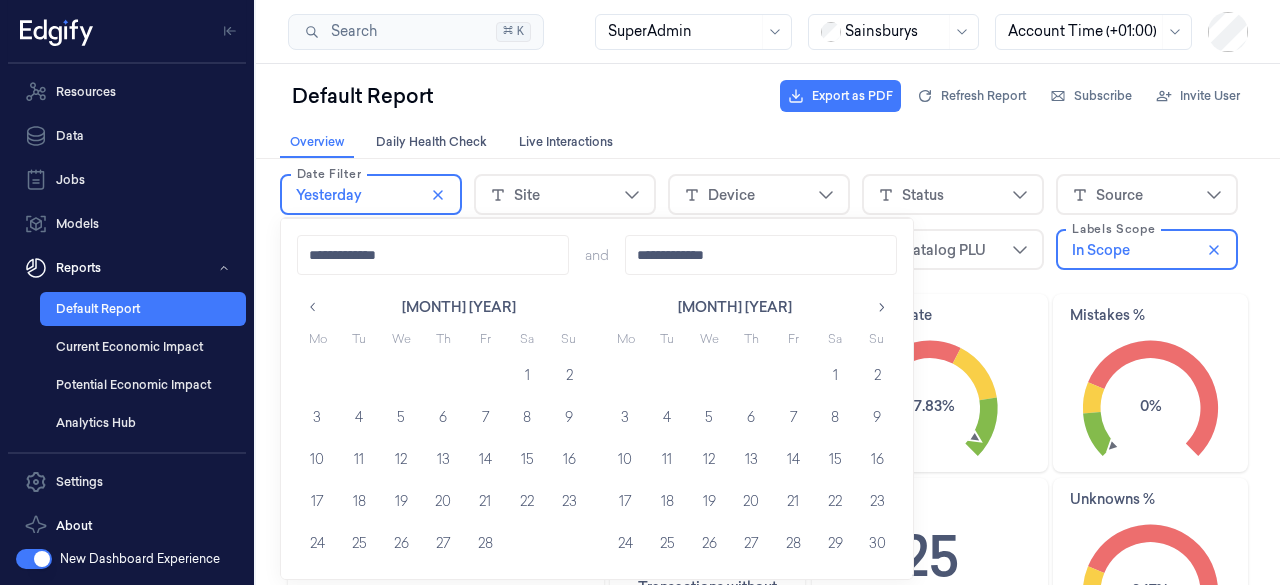 click 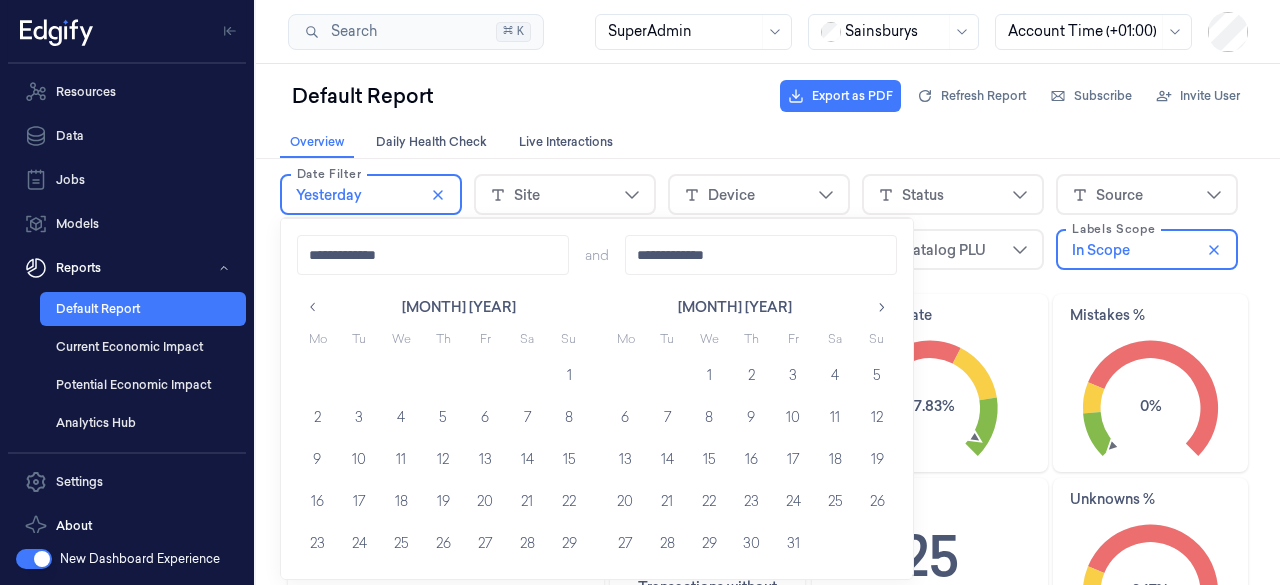 click on "1" at bounding box center [709, 375] 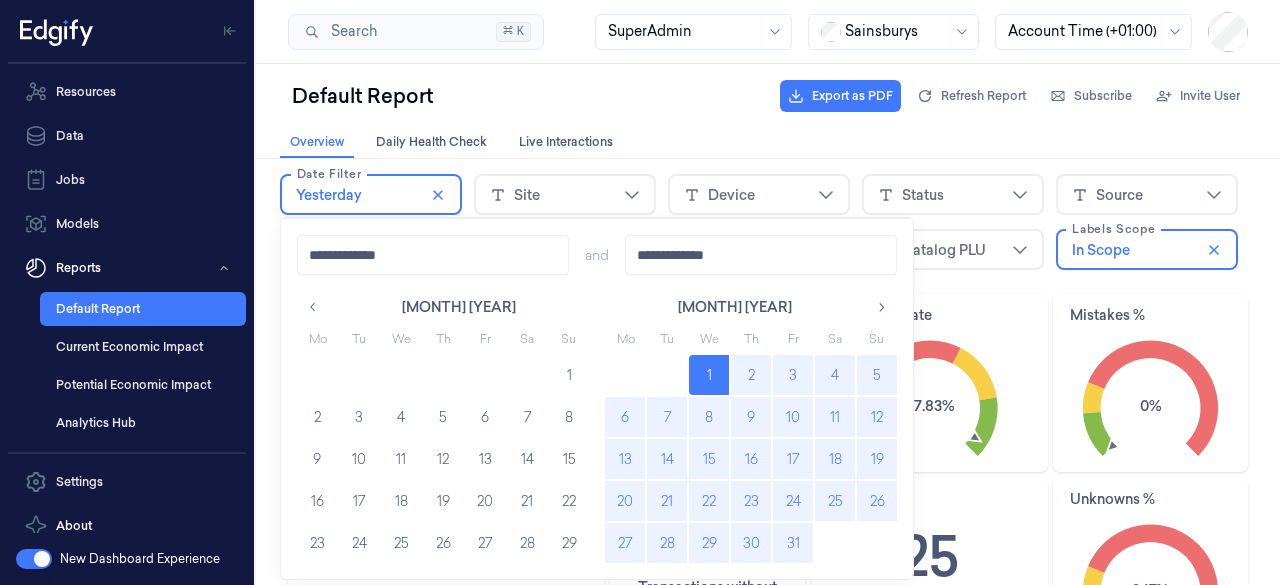 click on "31" at bounding box center (793, 543) 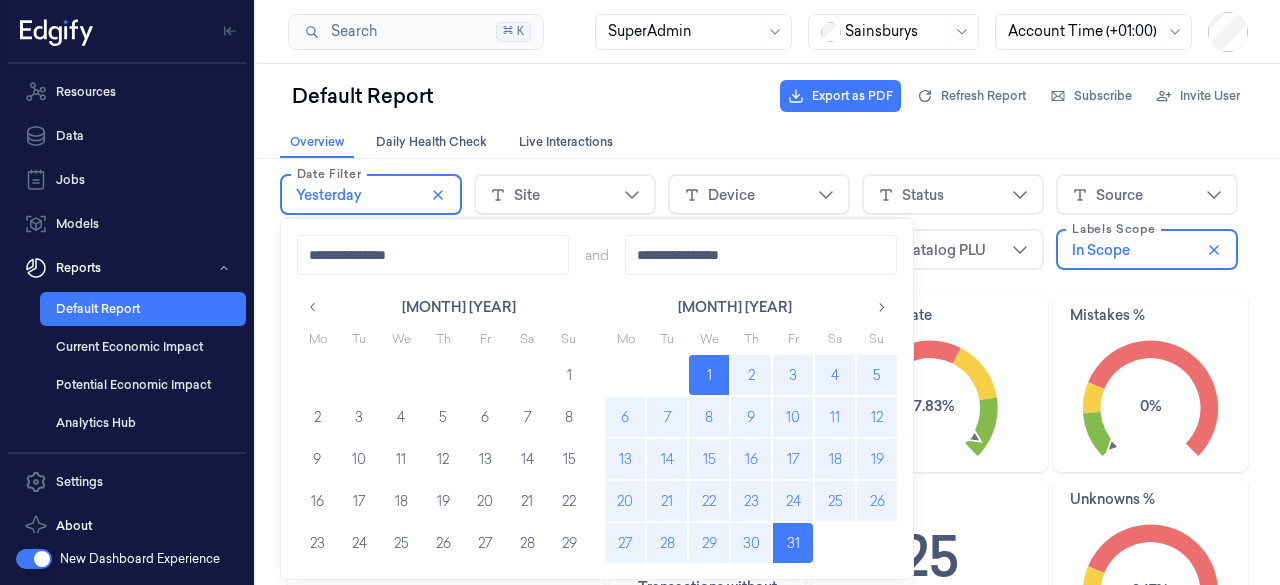 type on "**********" 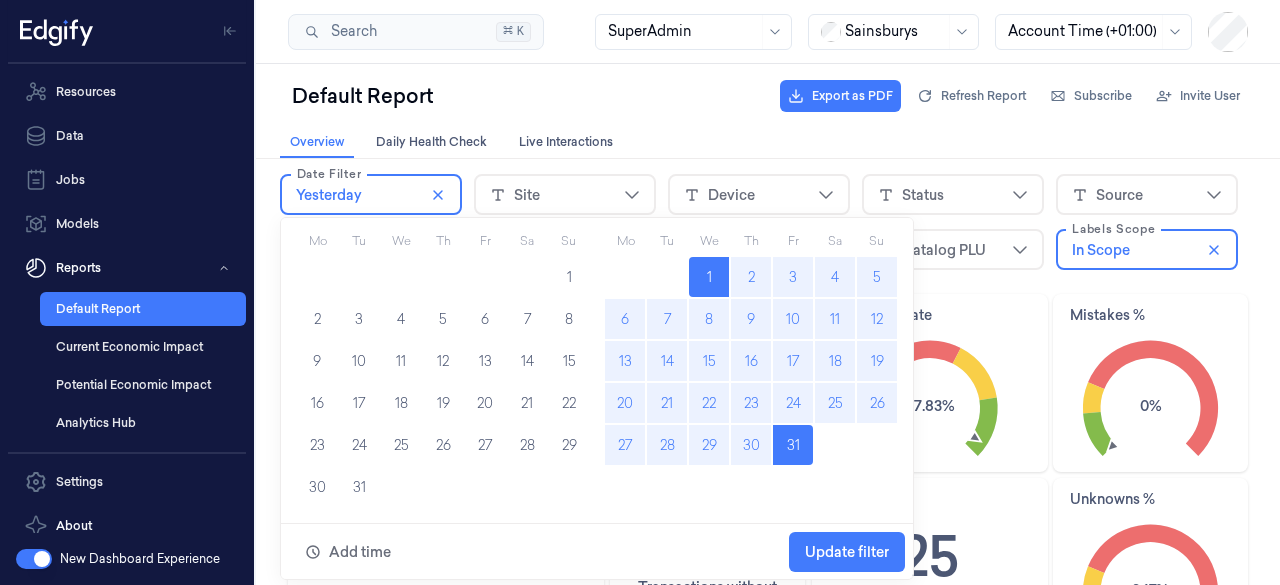 click on "Update filter" at bounding box center [847, 552] 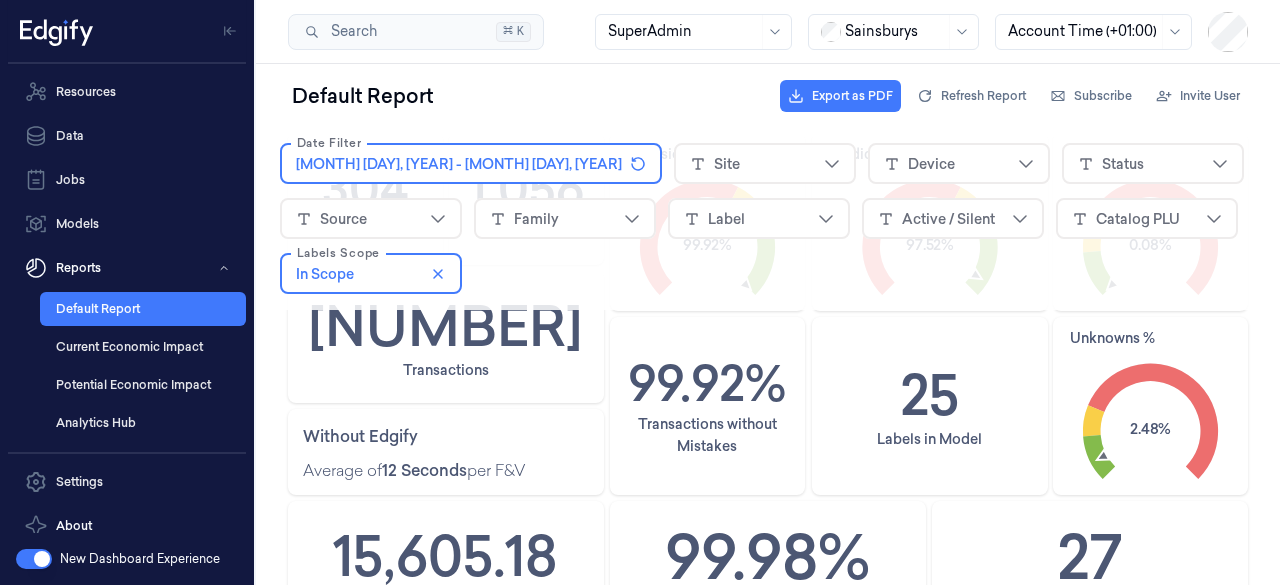 scroll, scrollTop: 217, scrollLeft: 0, axis: vertical 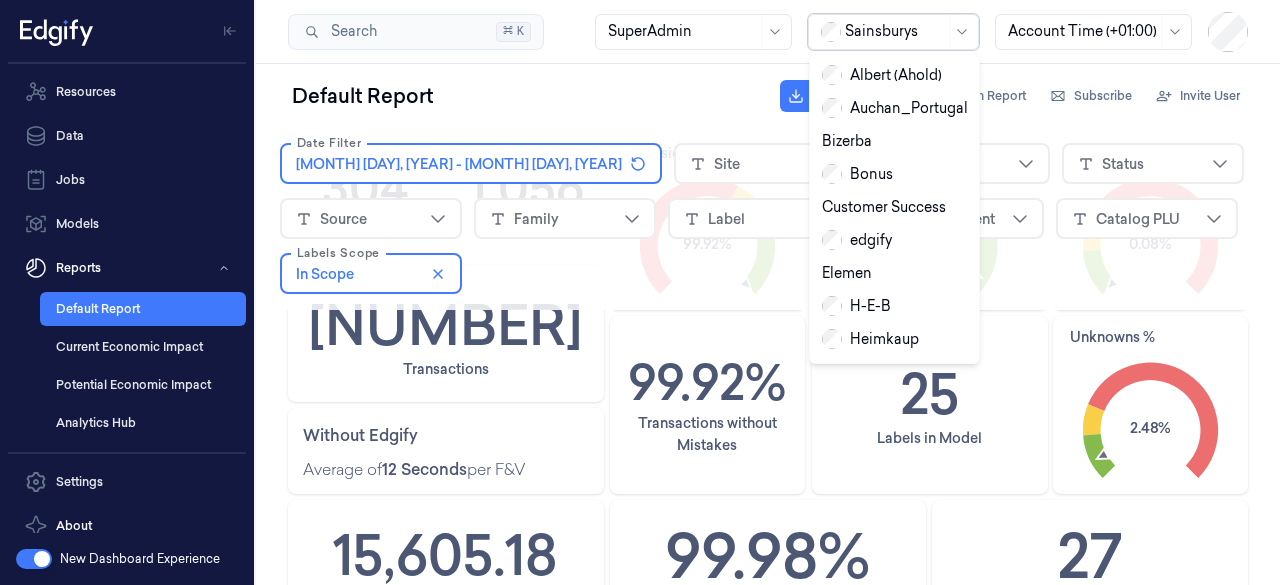 click at bounding box center [895, 31] 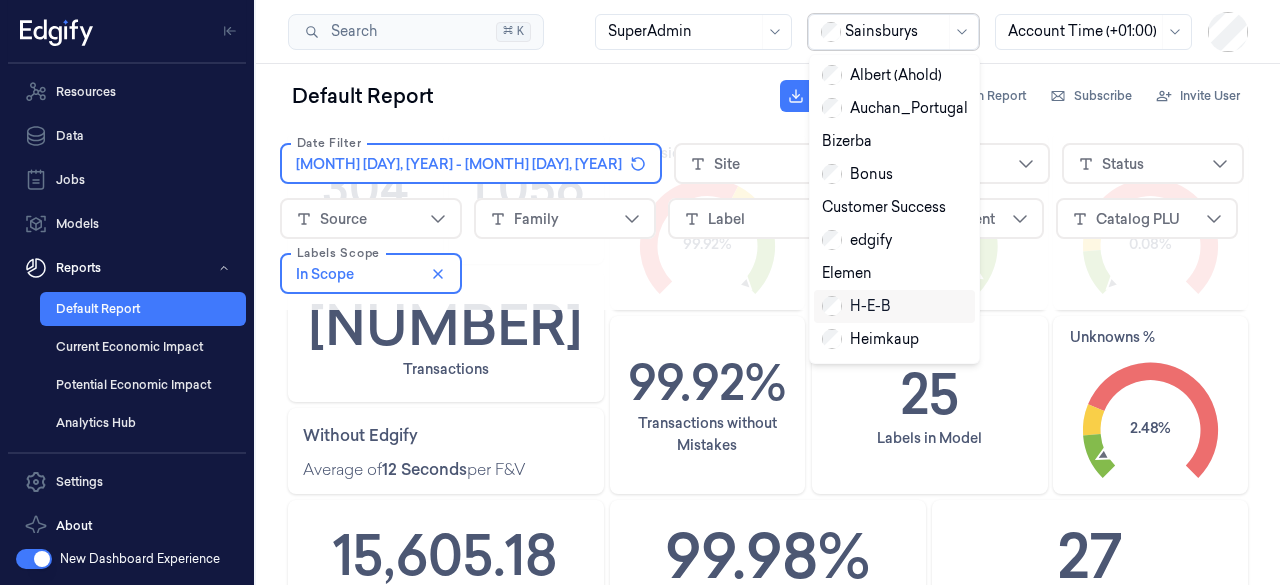 click on "H-E-B" at bounding box center [856, 306] 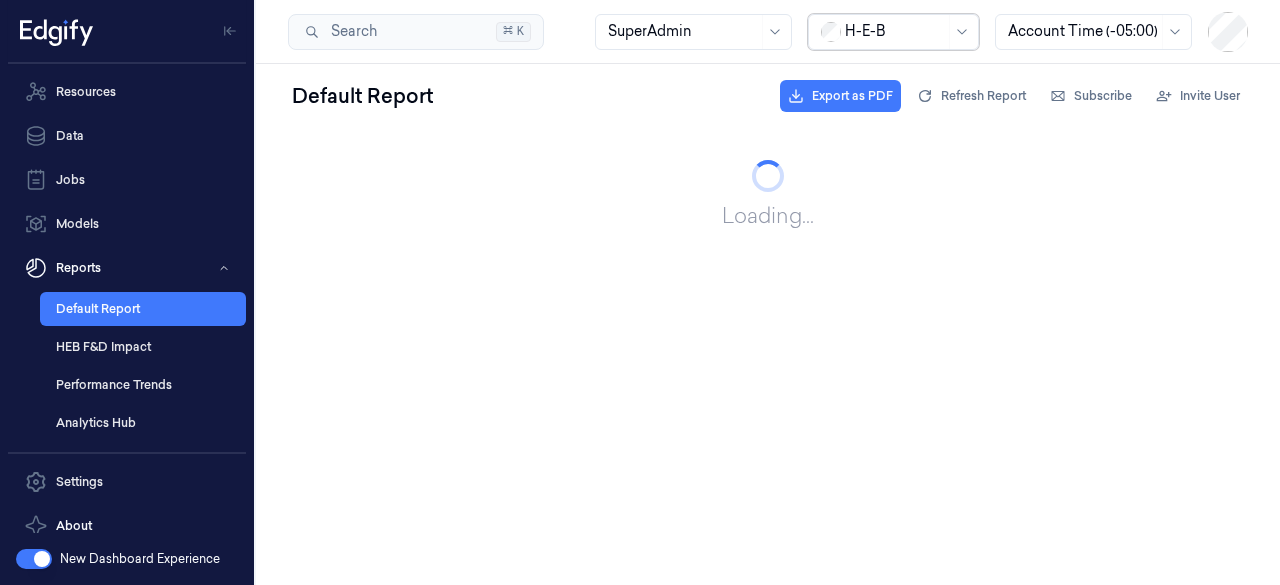 scroll, scrollTop: 0, scrollLeft: 0, axis: both 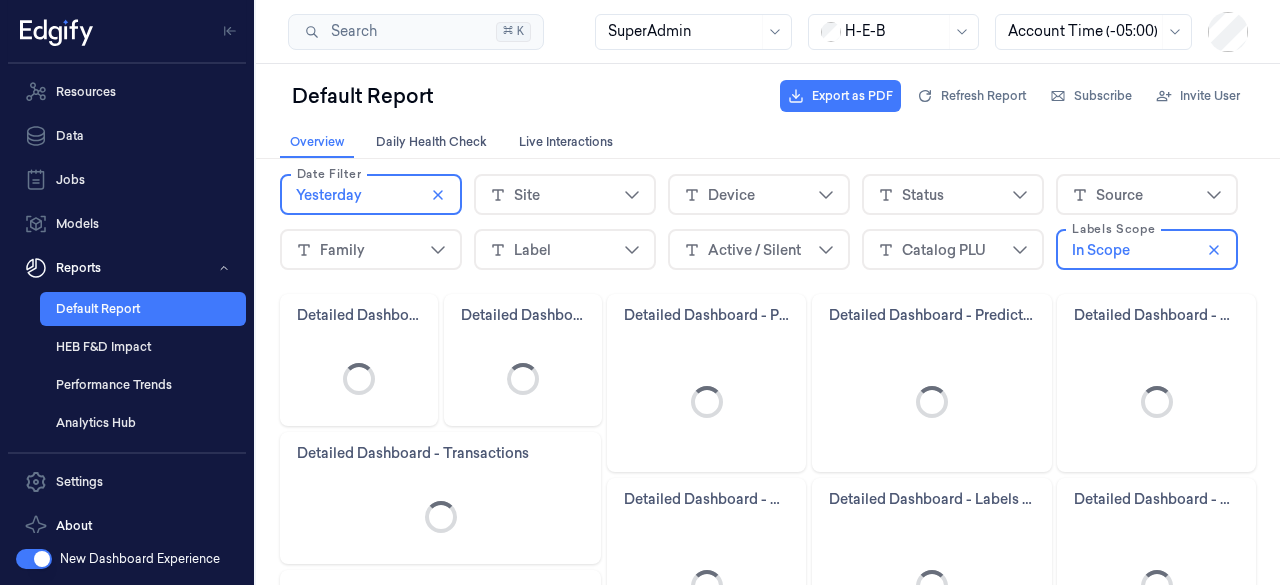click at bounding box center (34, 559) 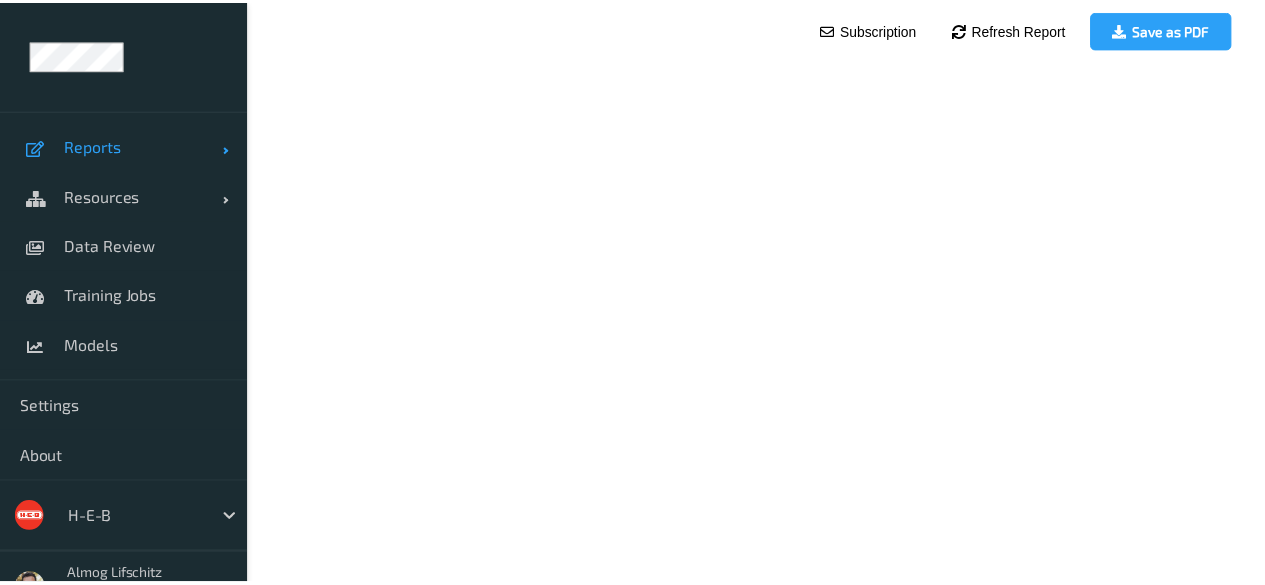 scroll, scrollTop: 0, scrollLeft: 0, axis: both 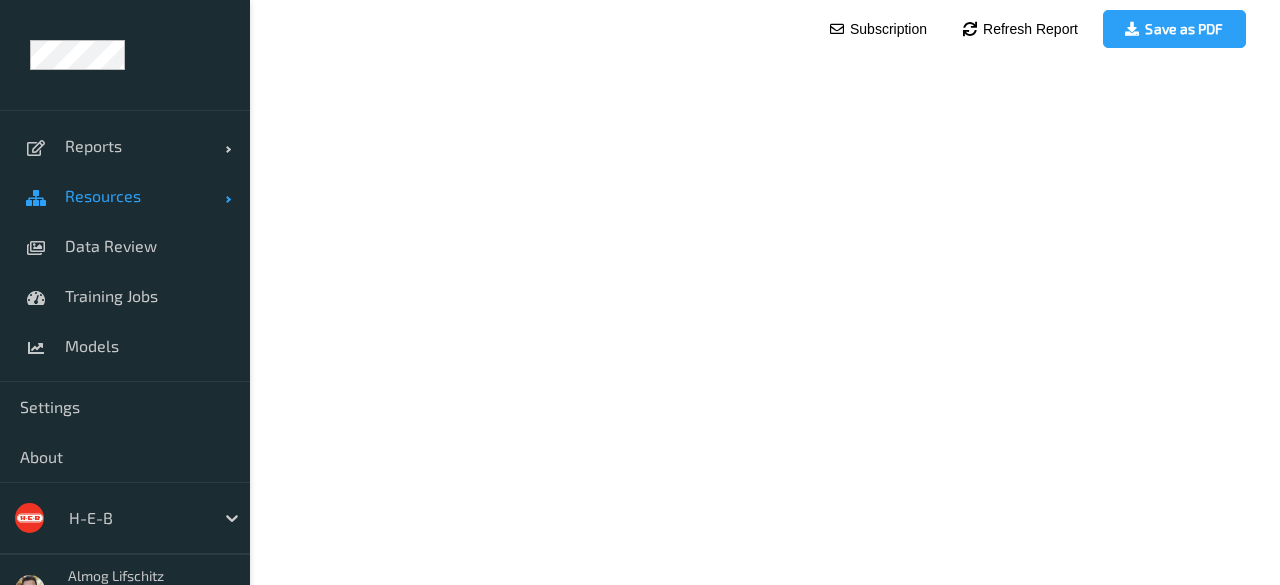 click on "Resources" at bounding box center (125, 196) 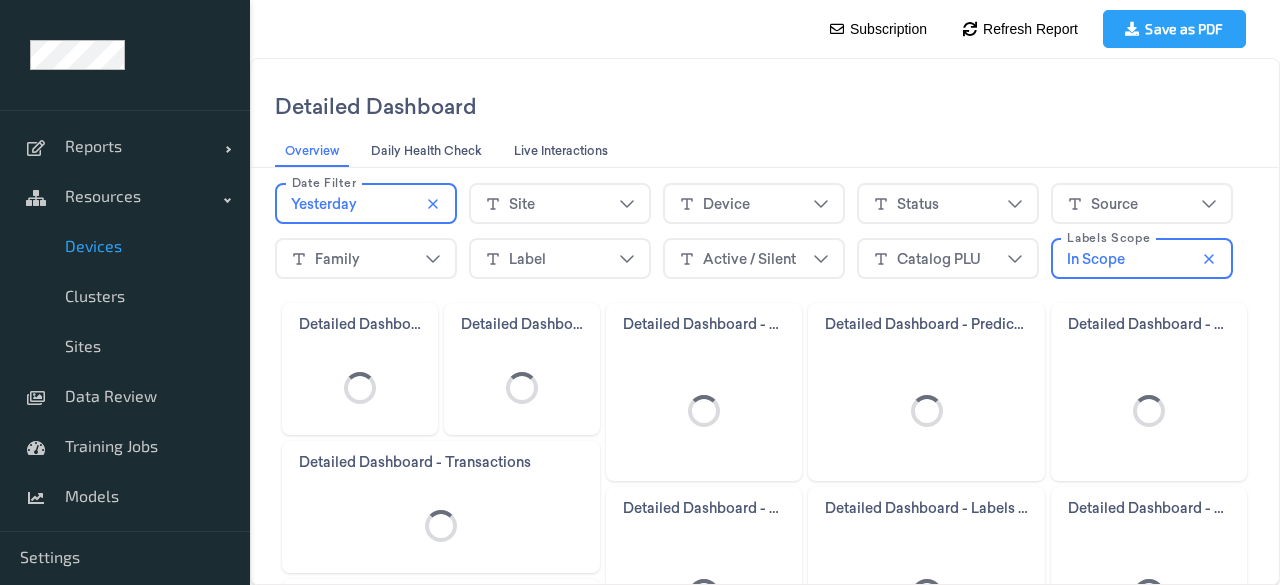 click on "Devices" at bounding box center (147, 246) 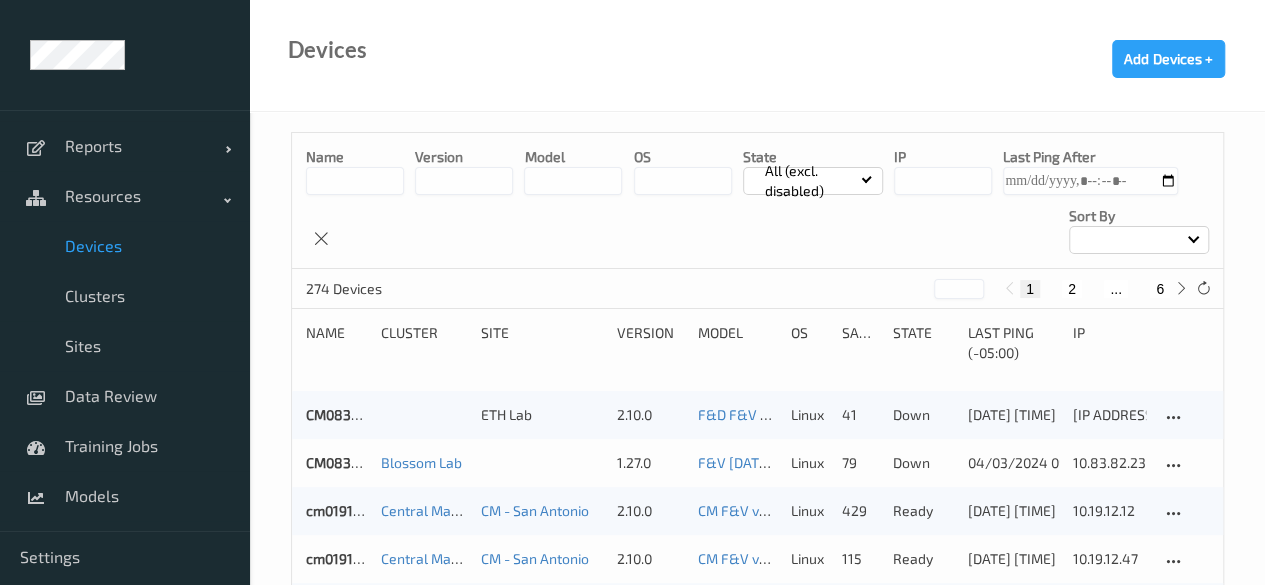 click at bounding box center [943, 181] 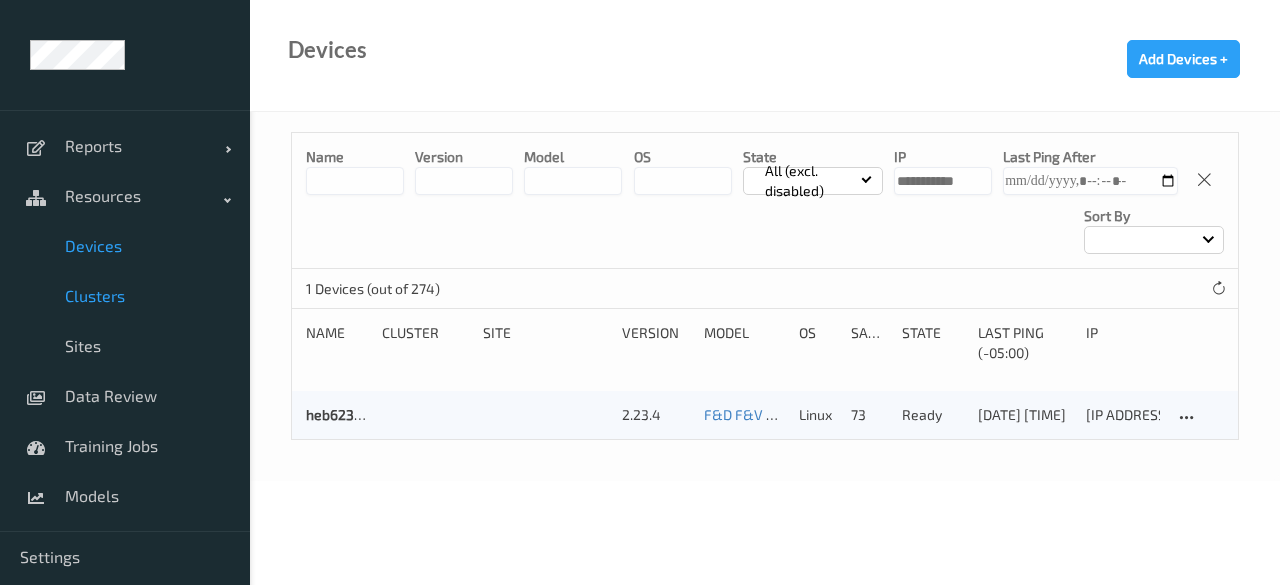type on "**********" 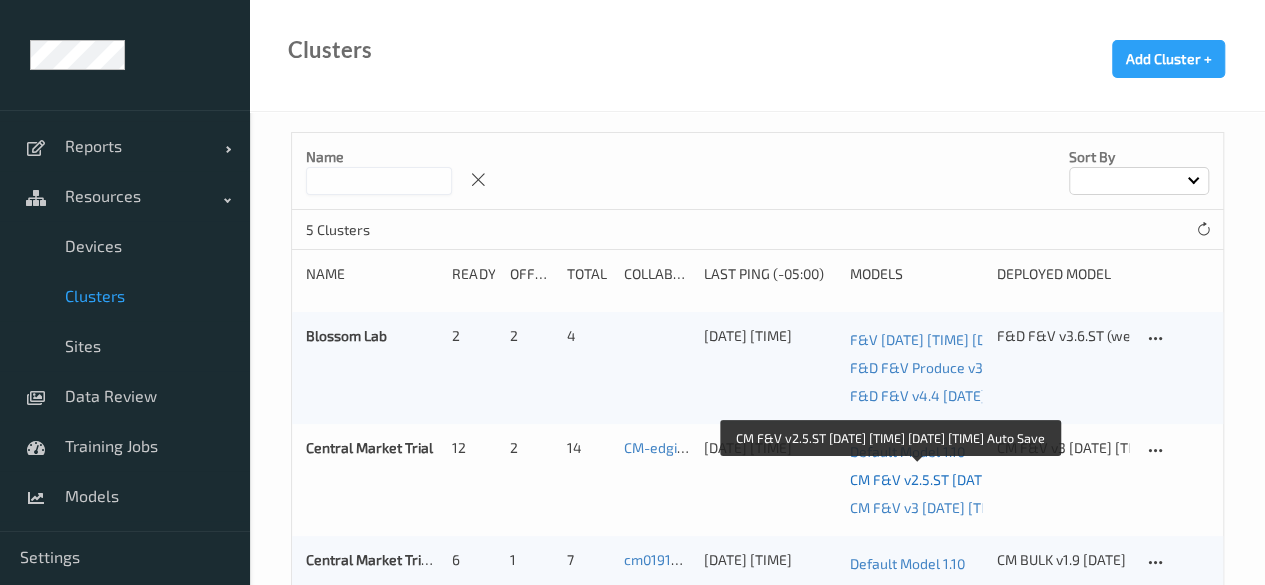 scroll, scrollTop: 291, scrollLeft: 0, axis: vertical 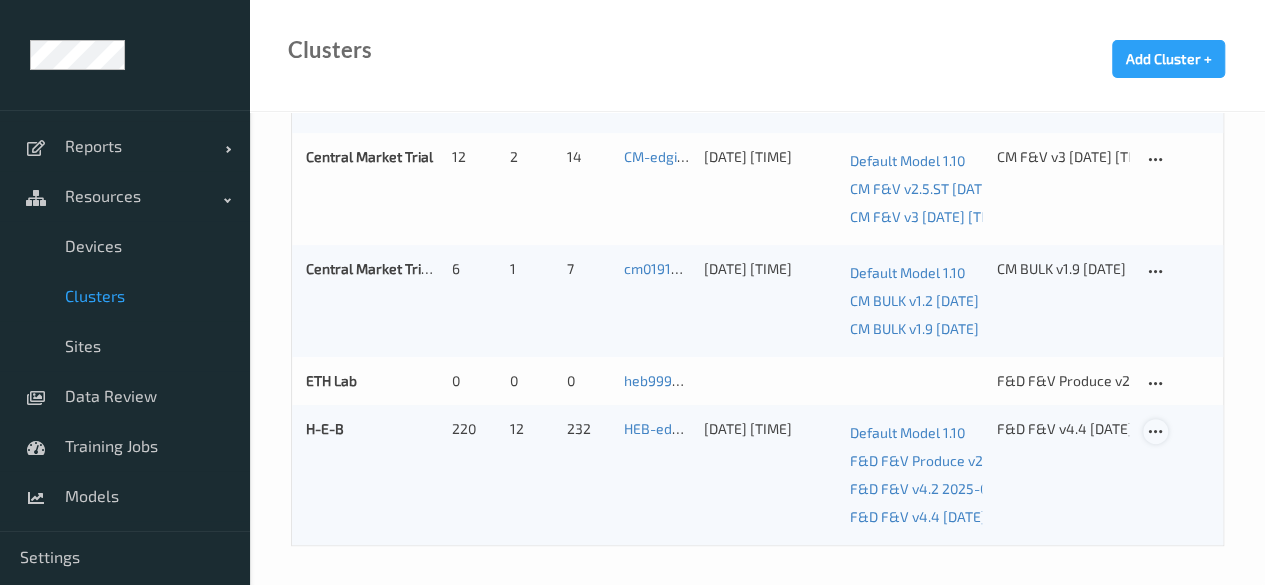 click at bounding box center [1155, 432] 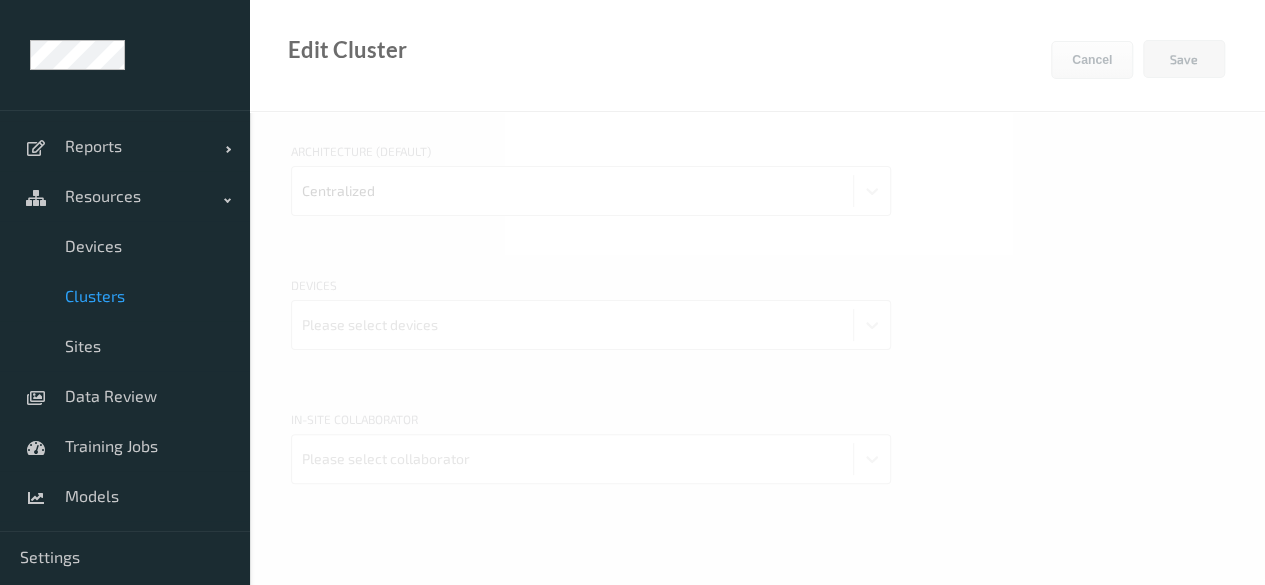 scroll, scrollTop: 108, scrollLeft: 0, axis: vertical 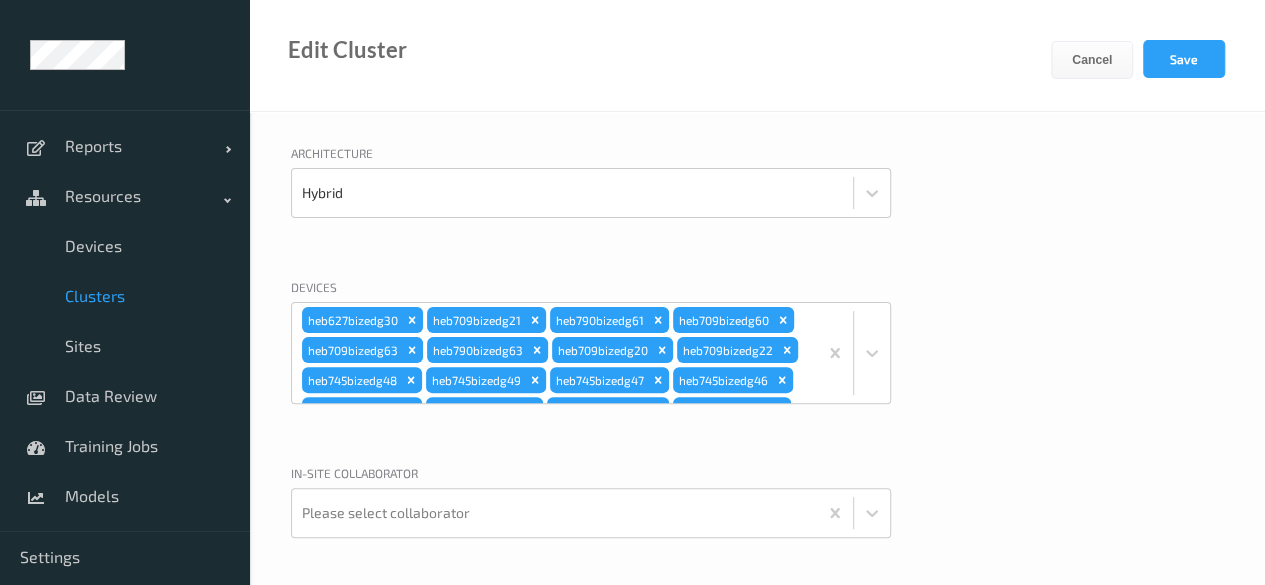 type on "H-E-B" 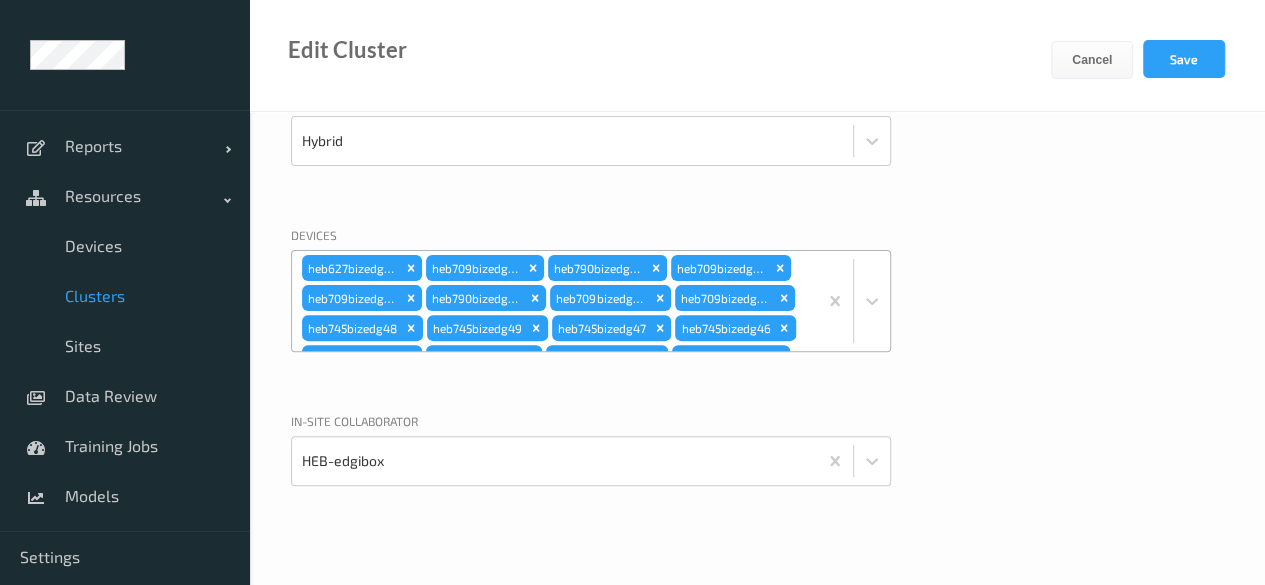 scroll, scrollTop: 1688, scrollLeft: 0, axis: vertical 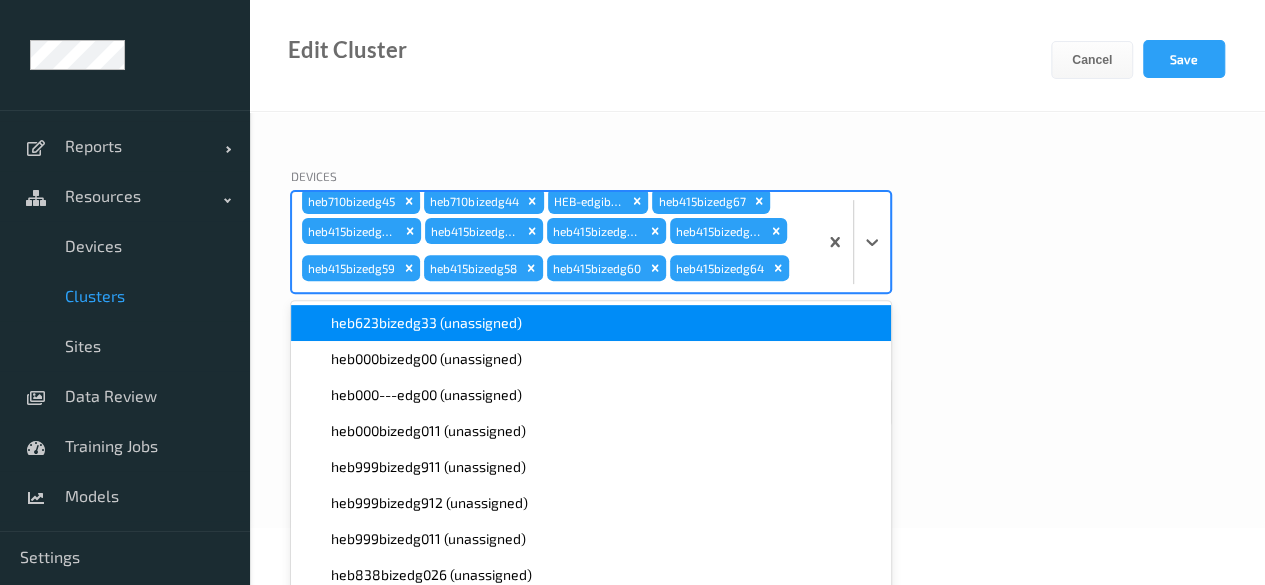 click on "option heb623bizedg33 (unassigned) focused, 1 of 42. 42 results available. Use Up and Down to choose options, press Enter to select the currently focused option, press Escape to exit the menu, press Tab to select the option and exit the menu. heb627bizedg30 heb709bizedg21 heb790bizedg61 heb709bizedg60 heb709bizedg63 heb790bizedg63 heb709bizedg20 heb709bizedg22 heb745bizedg48 heb745bizedg49 heb745bizedg47 heb745bizedg46 heb108bizedg40 heb711bizedg22 heb446bizedg43 heb108bizedg41 heb711bizedg21 heb108bizedg51 heb108bizedg45 heb108bizedg48 heb446bizedg44 heb711bizedg20 heb108bizedg47 heb108bizedg46 heb446bizedg42 heb446bizedg45 heb110bizedg41 heb110bizedg43 heb110bizedg42 heb599bizedg35 heb599bizedg36 heb599bizedg33 heb110bizedg40 heb599bizedg37 heb659bizedg23 heb659bizedg26 heb427bizedg42 heb614bizedg23 heb614bizedg27 heb427bizedg41 heb614bizedg25 heb427bizedg40 heb659bizedg22 heb659bizedg25 heb614bizedg26 heb92bizedg39 heb623bizedg35 heb623bizedg37 heb92bizedg36 heb92bizedg37 heb92bizedg38 heb623bizedg34" at bounding box center [591, 242] 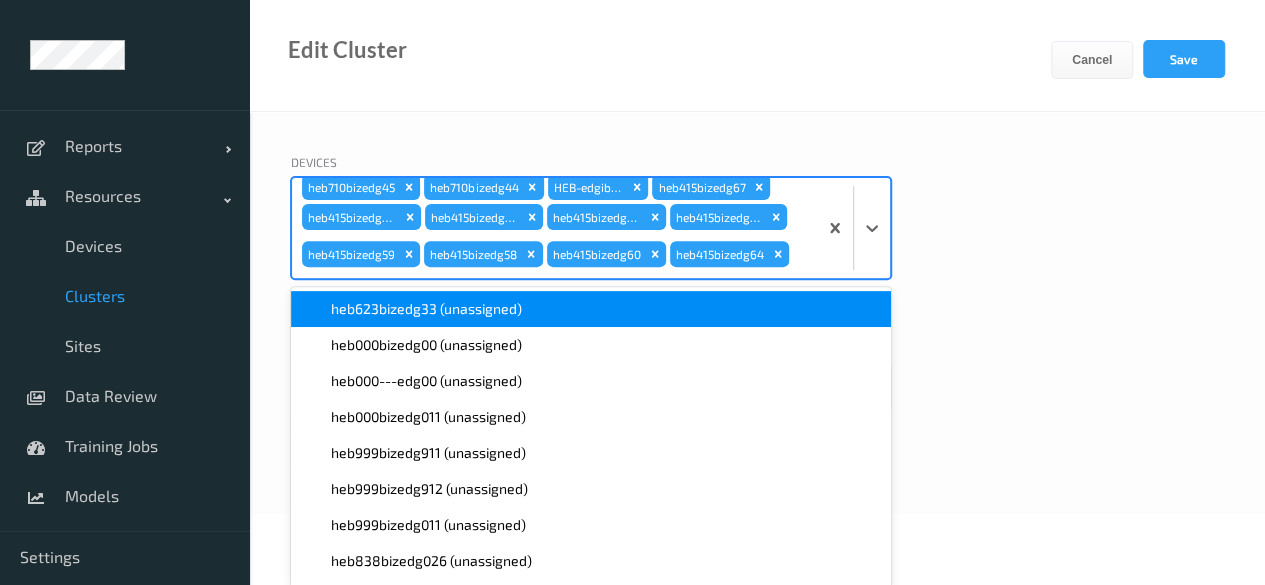 click on "heb623bizedg33 (unassigned)" at bounding box center (591, 309) 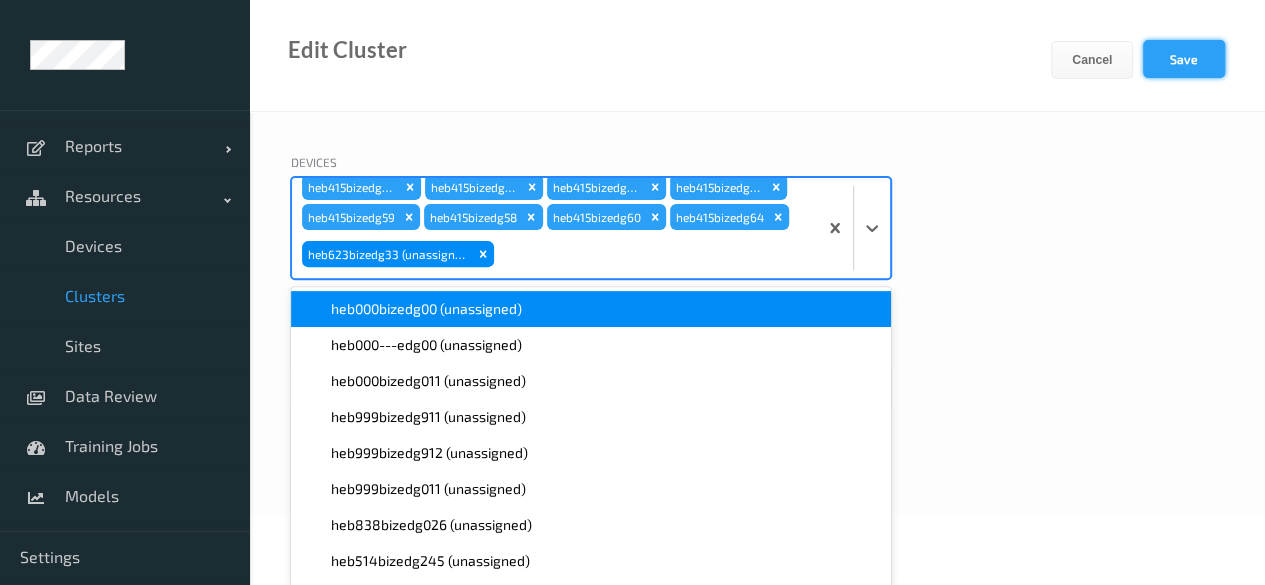 scroll, scrollTop: 160, scrollLeft: 0, axis: vertical 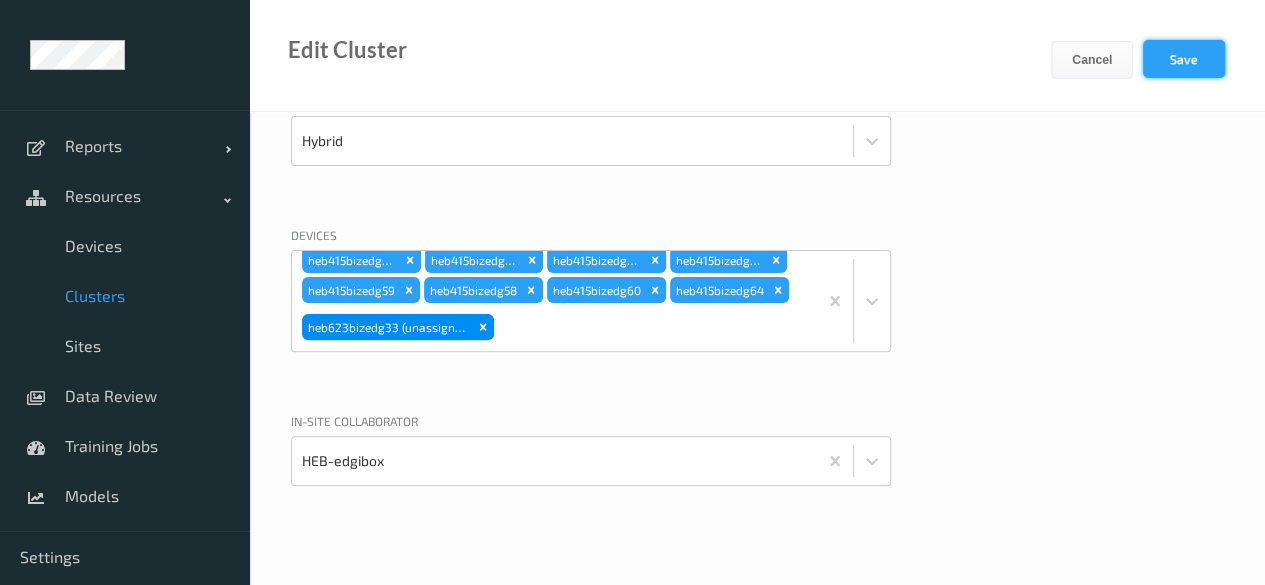 click on "Save" at bounding box center [1184, 59] 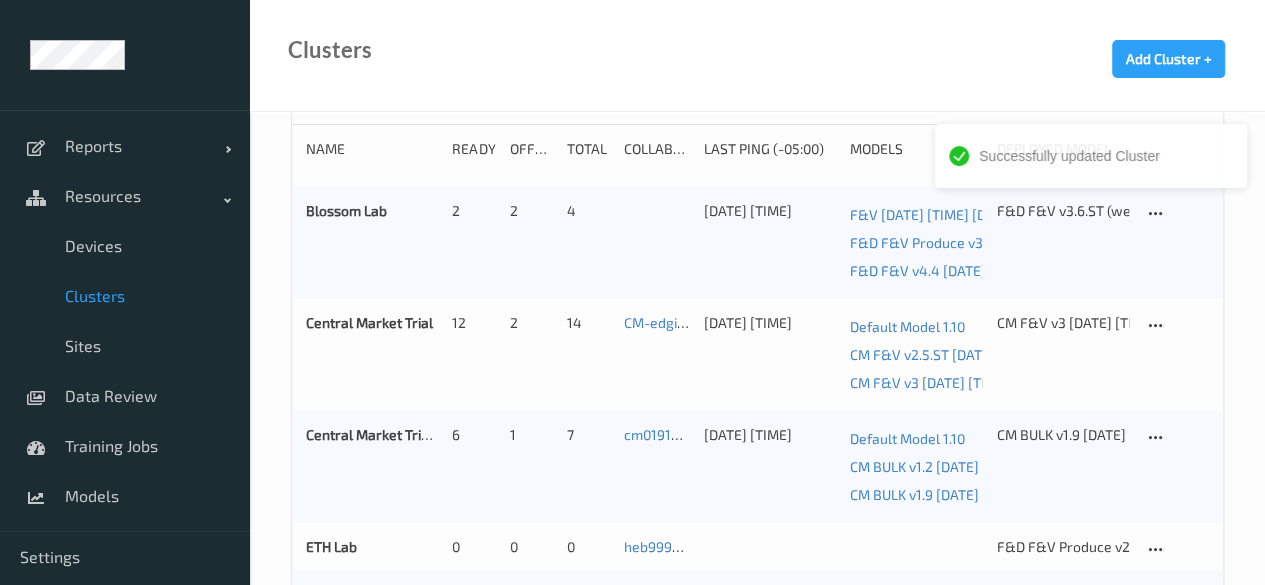 scroll, scrollTop: 0, scrollLeft: 0, axis: both 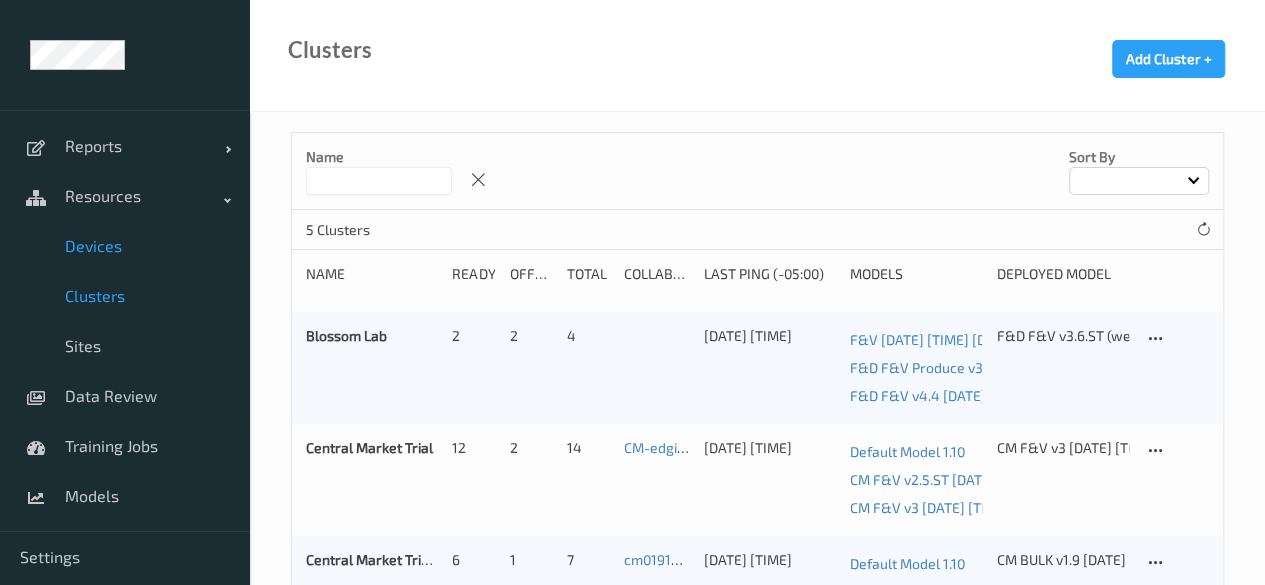 click on "Devices" at bounding box center [147, 246] 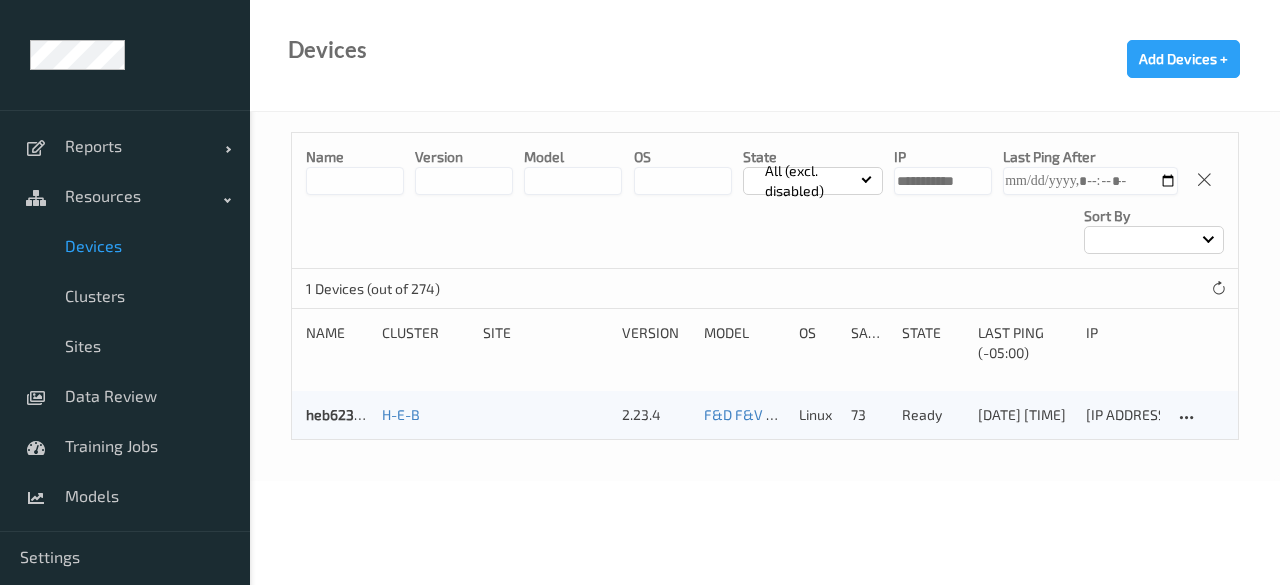 click at bounding box center (355, 181) 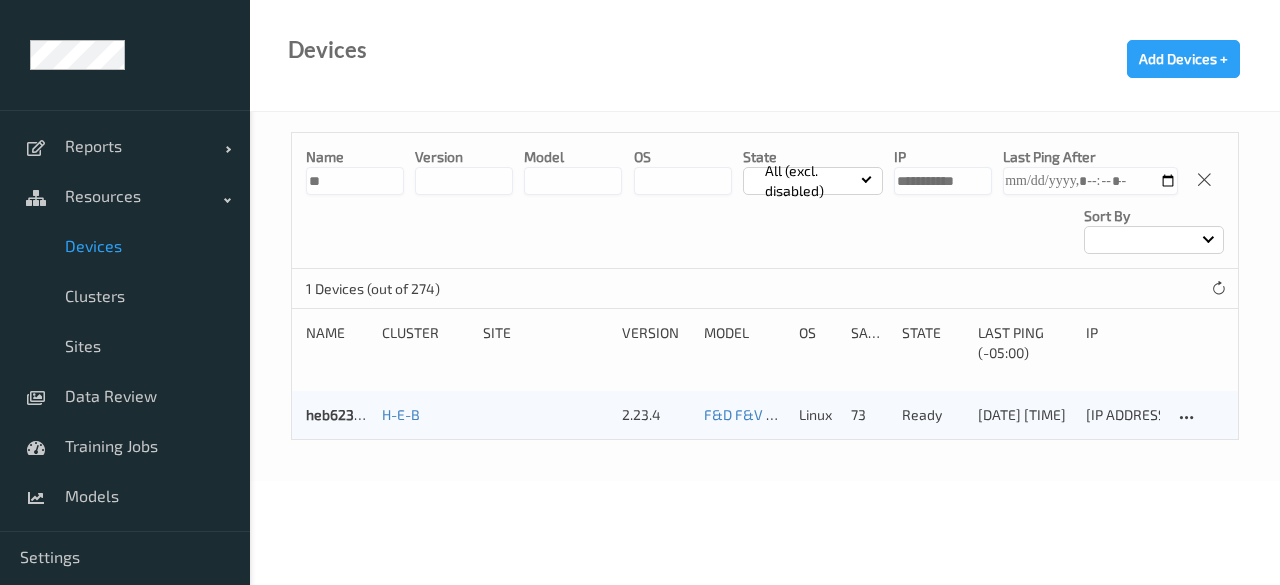 type on "*" 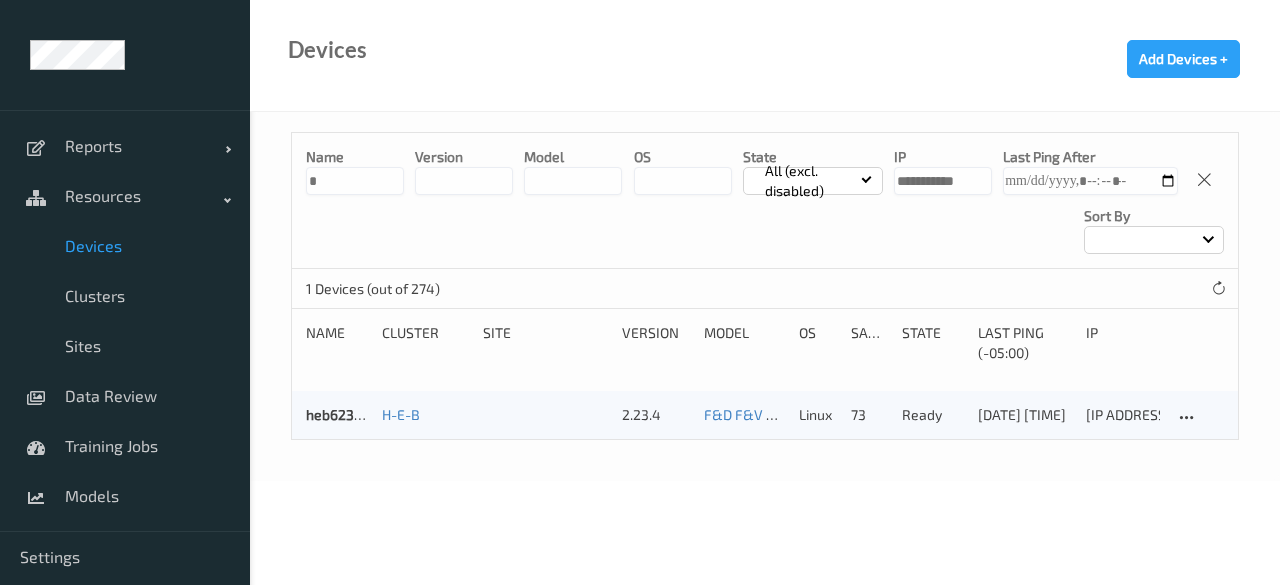 type 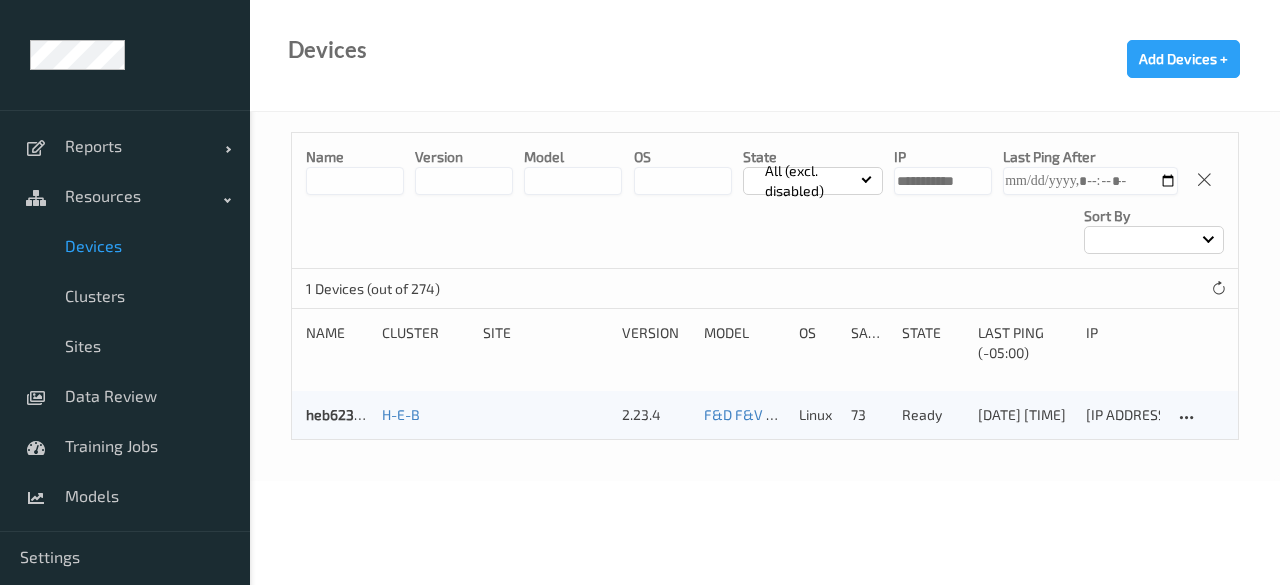 click at bounding box center (943, 181) 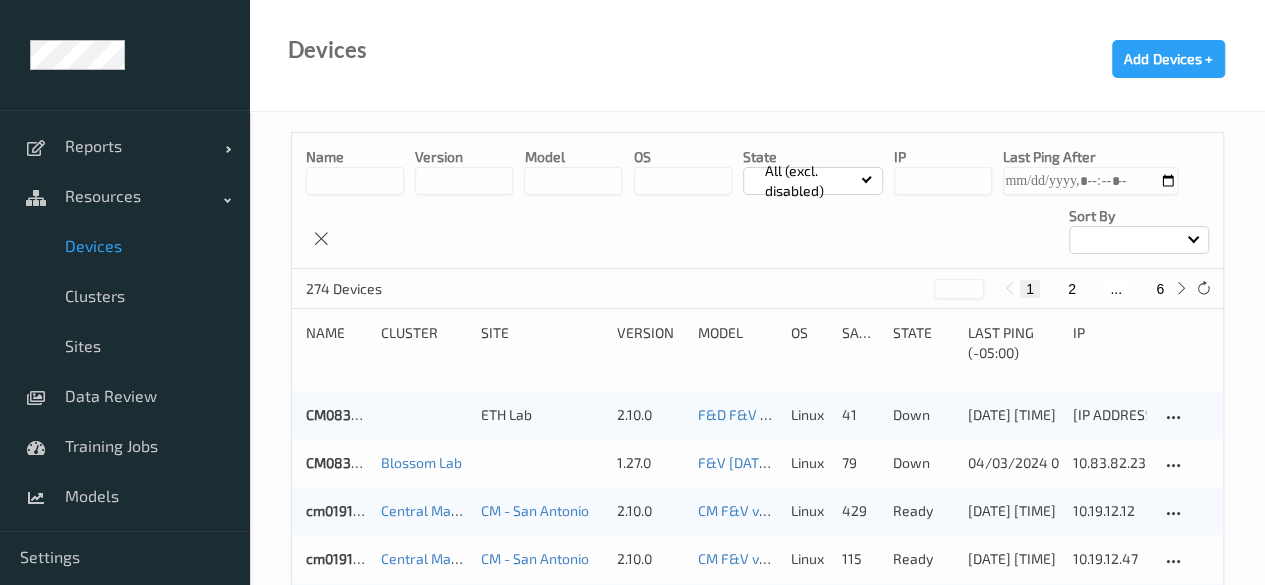type 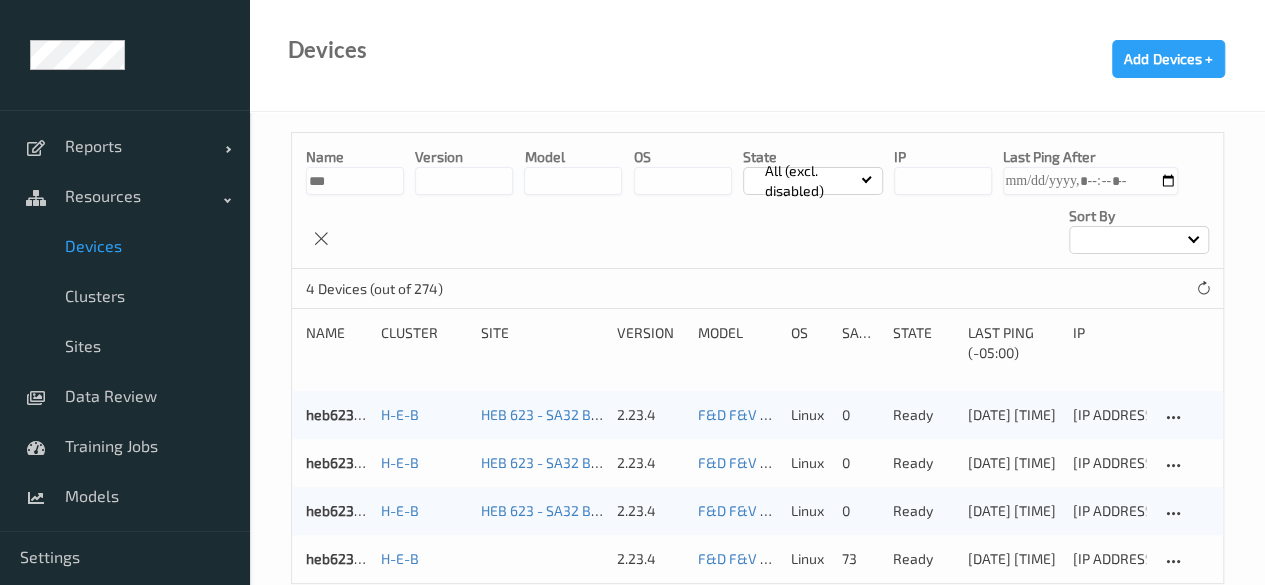 scroll, scrollTop: 38, scrollLeft: 0, axis: vertical 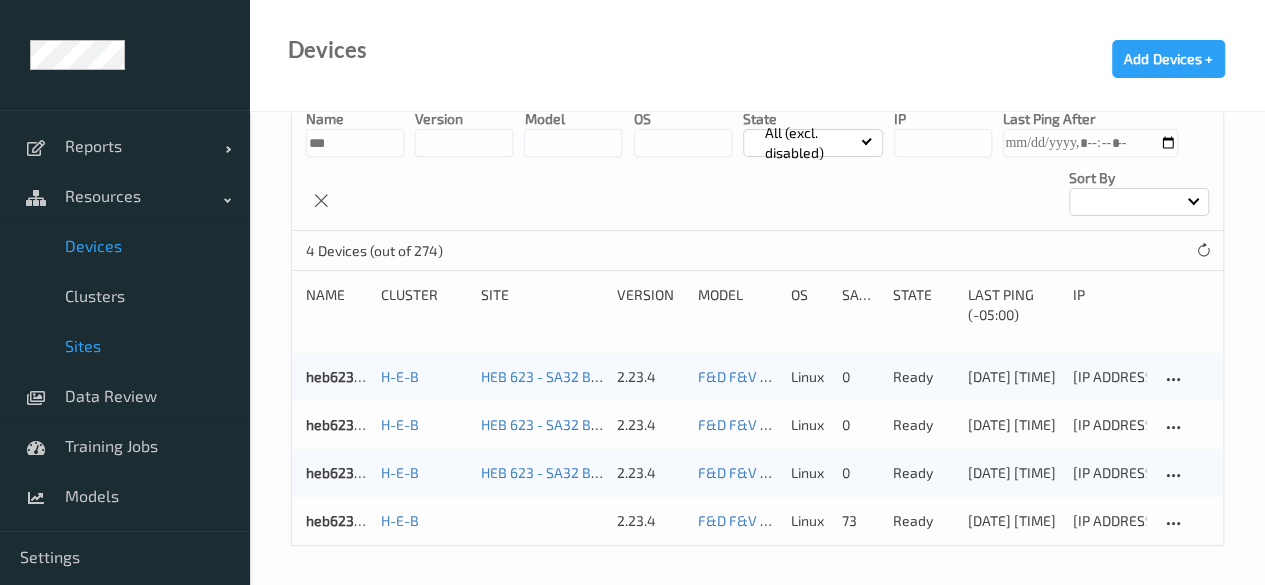 type on "***" 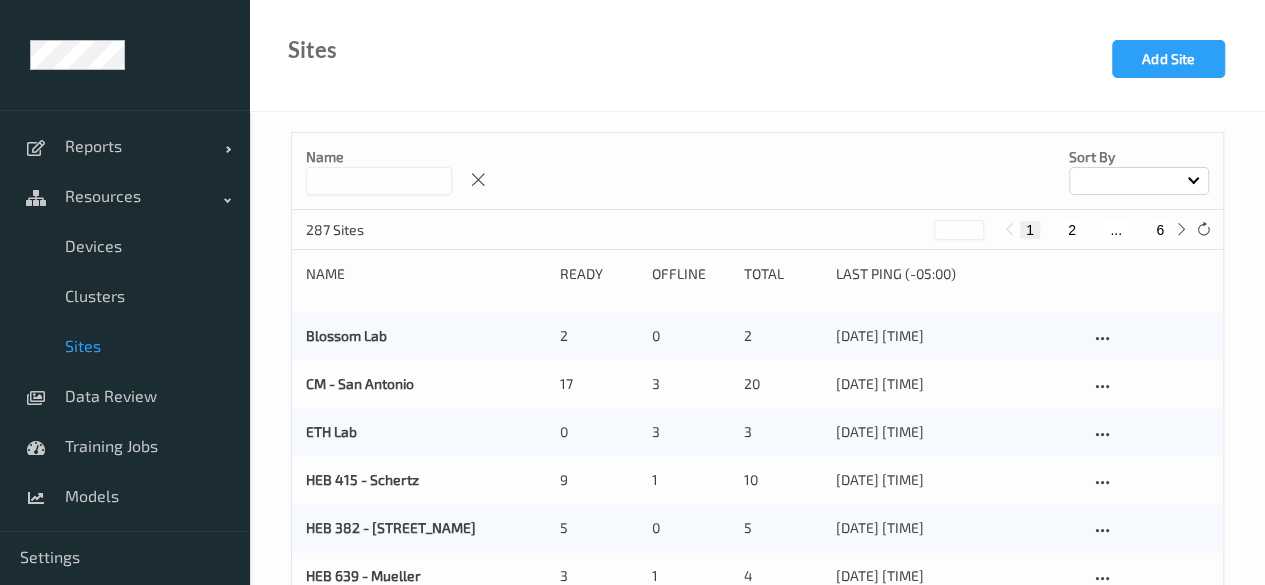 click at bounding box center (379, 181) 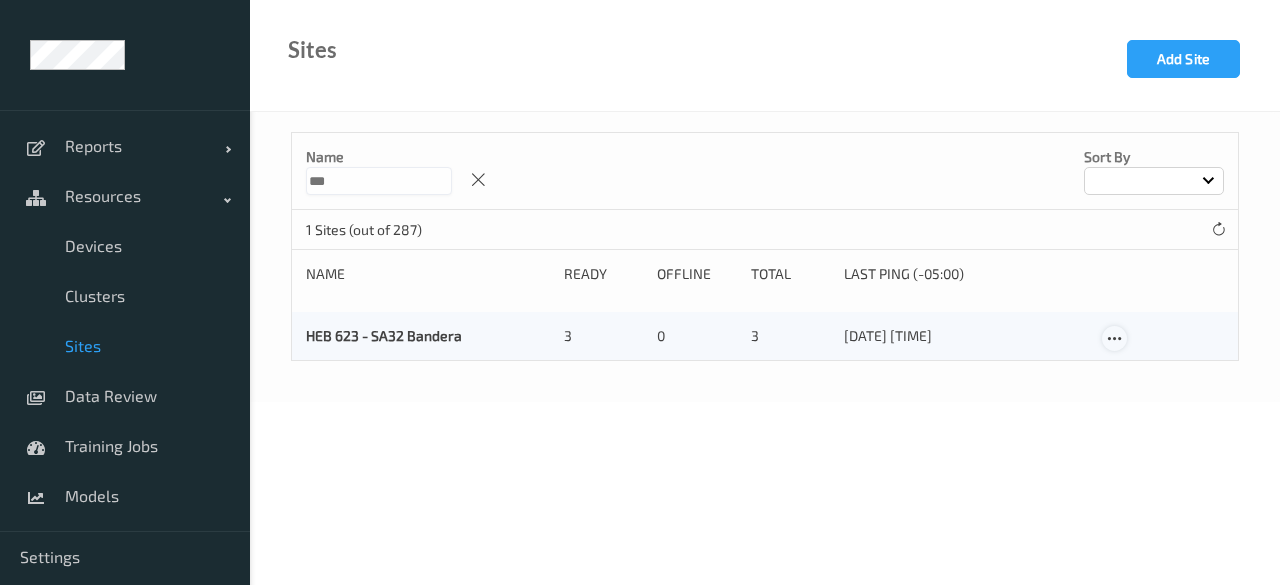 type on "***" 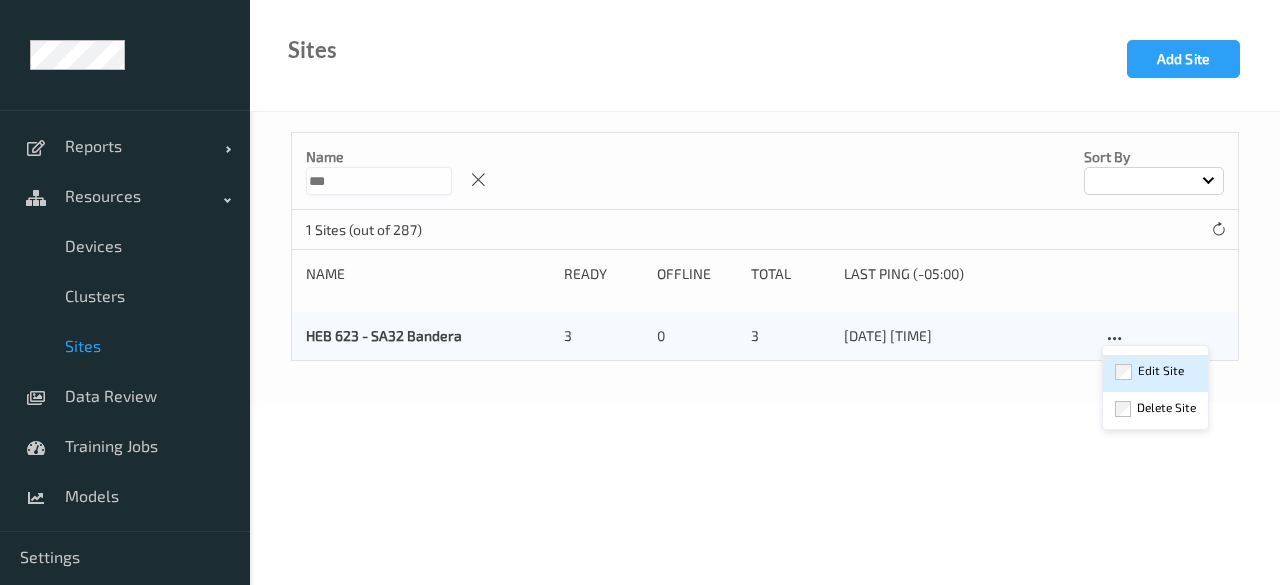click on "Edit Site" at bounding box center [1161, 370] 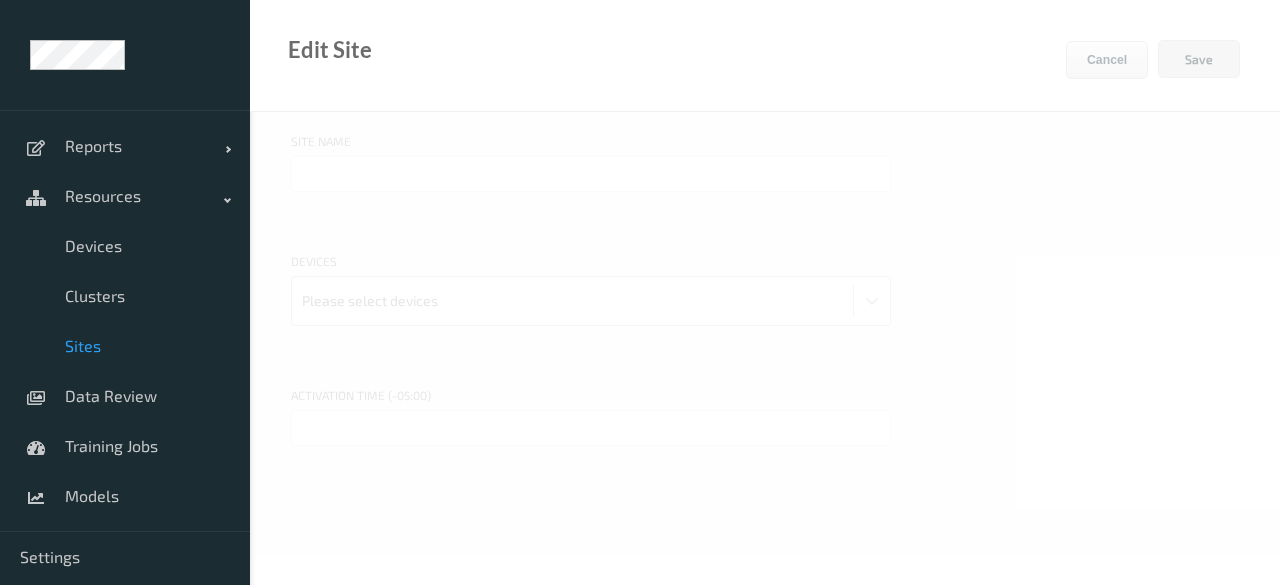 type on "HEB 623 - SA32 Bandera" 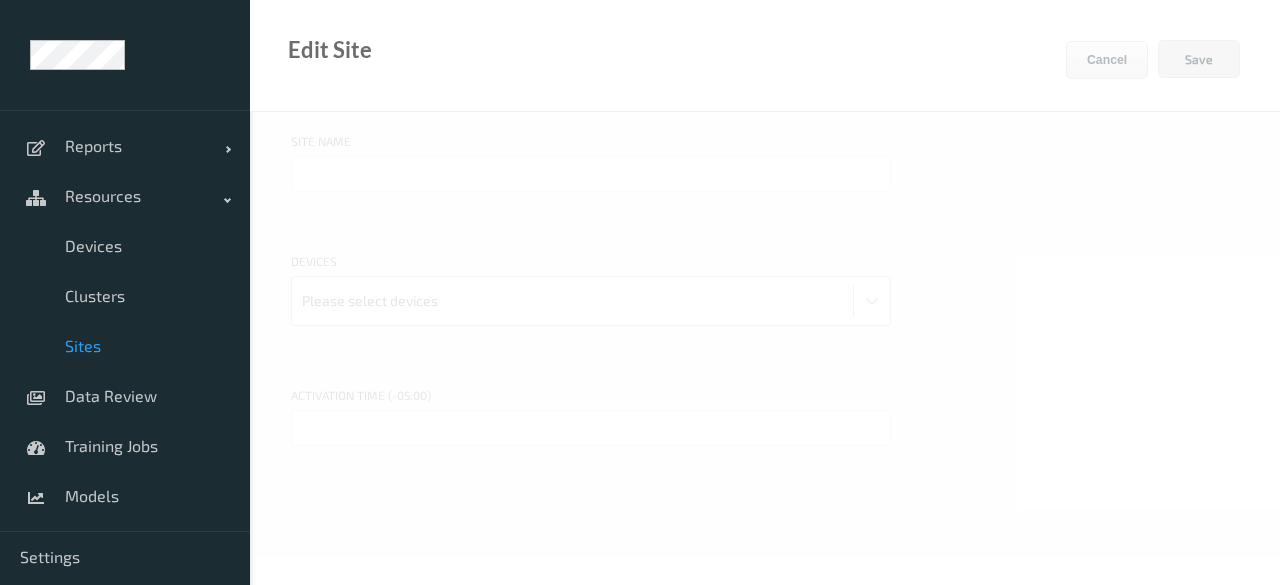 type on "[DATE] [TIME]" 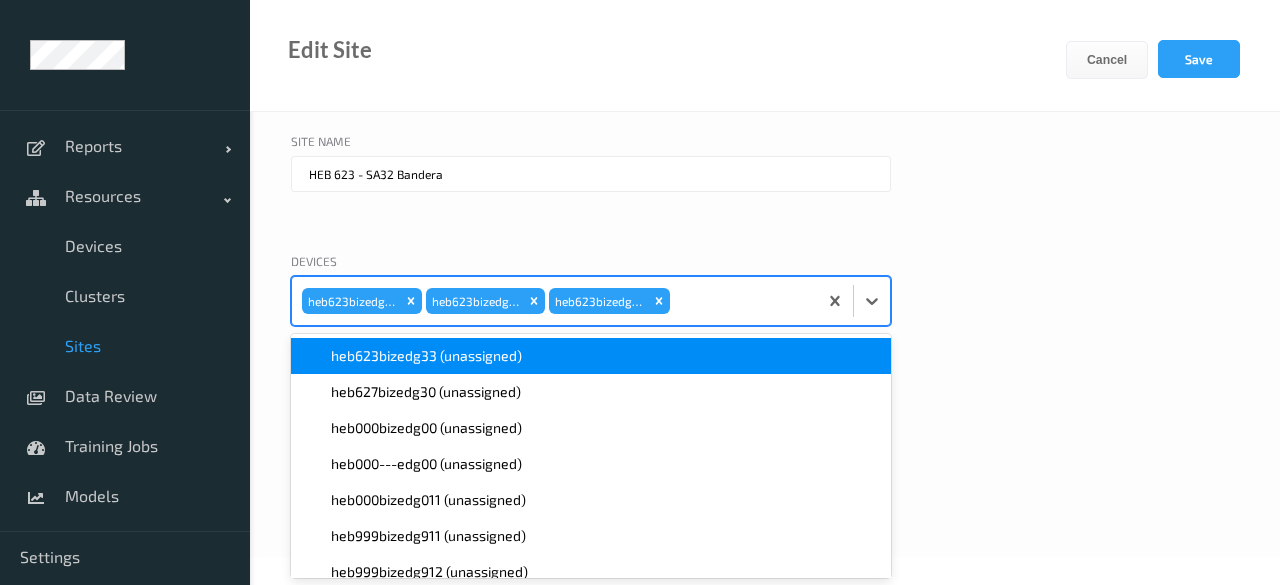 click at bounding box center (740, 301) 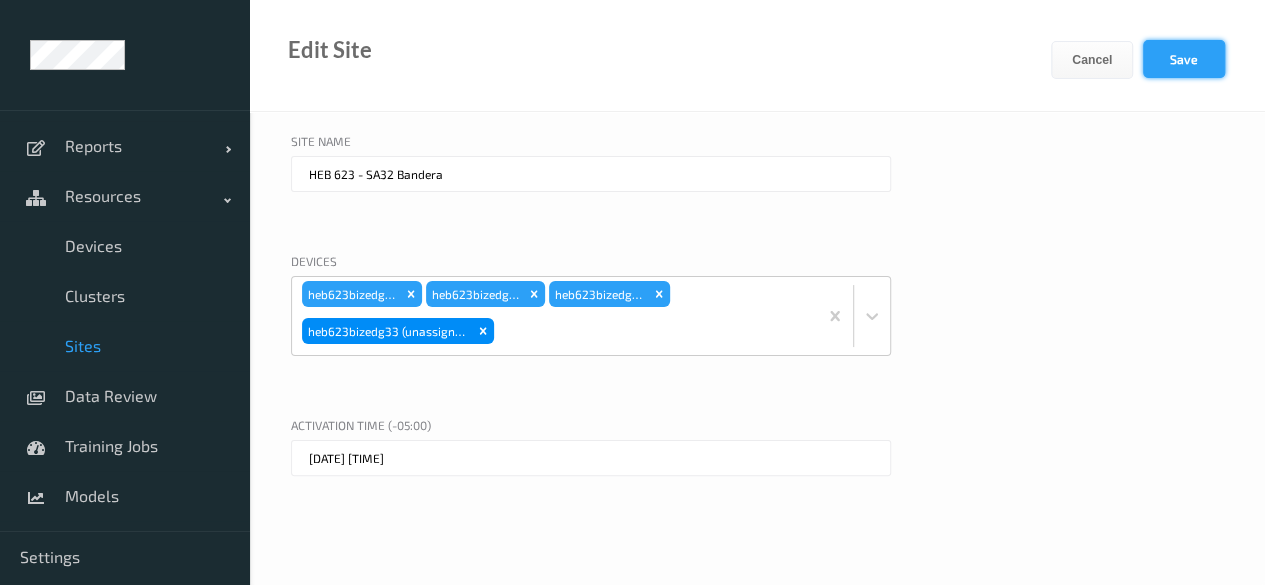 click on "Save" at bounding box center (1184, 59) 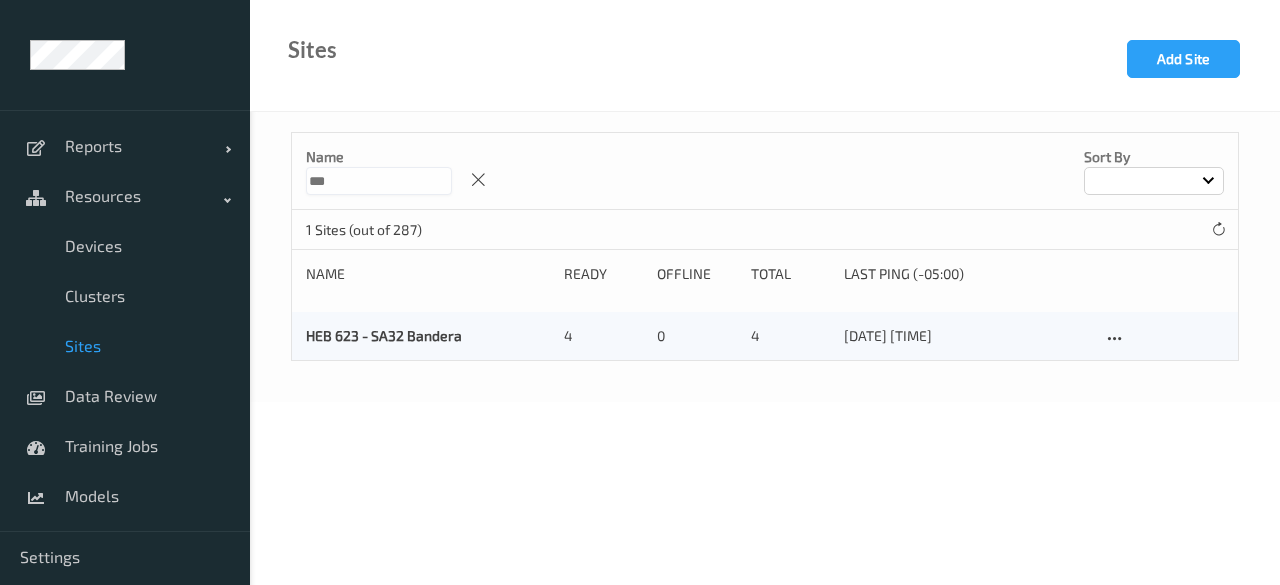 click on "***" at bounding box center [379, 181] 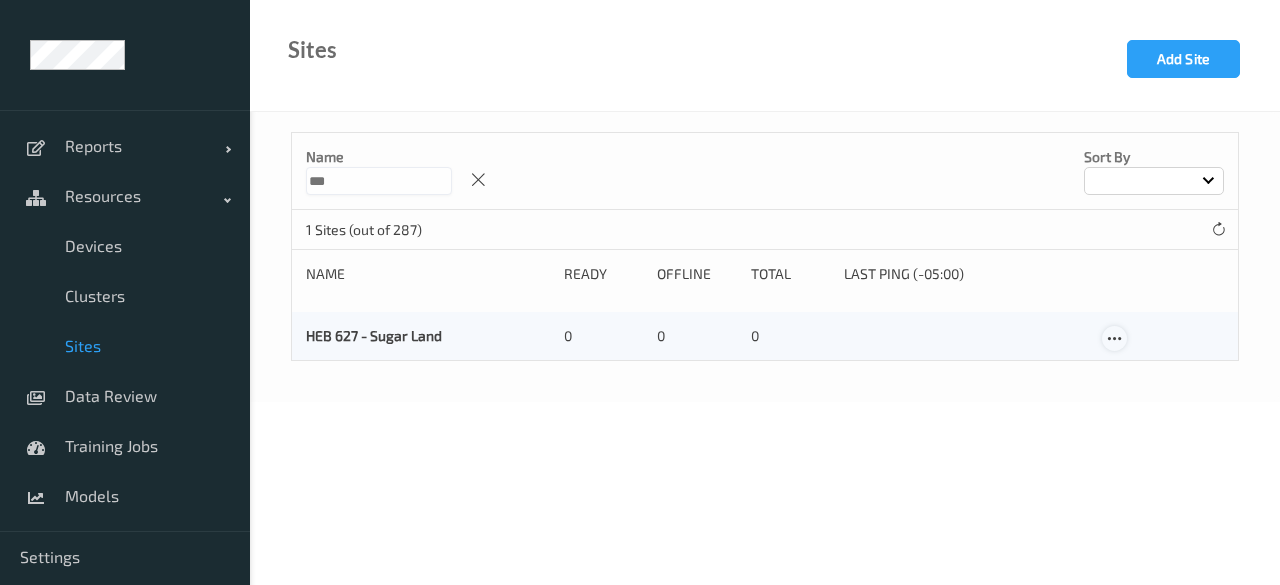 type on "***" 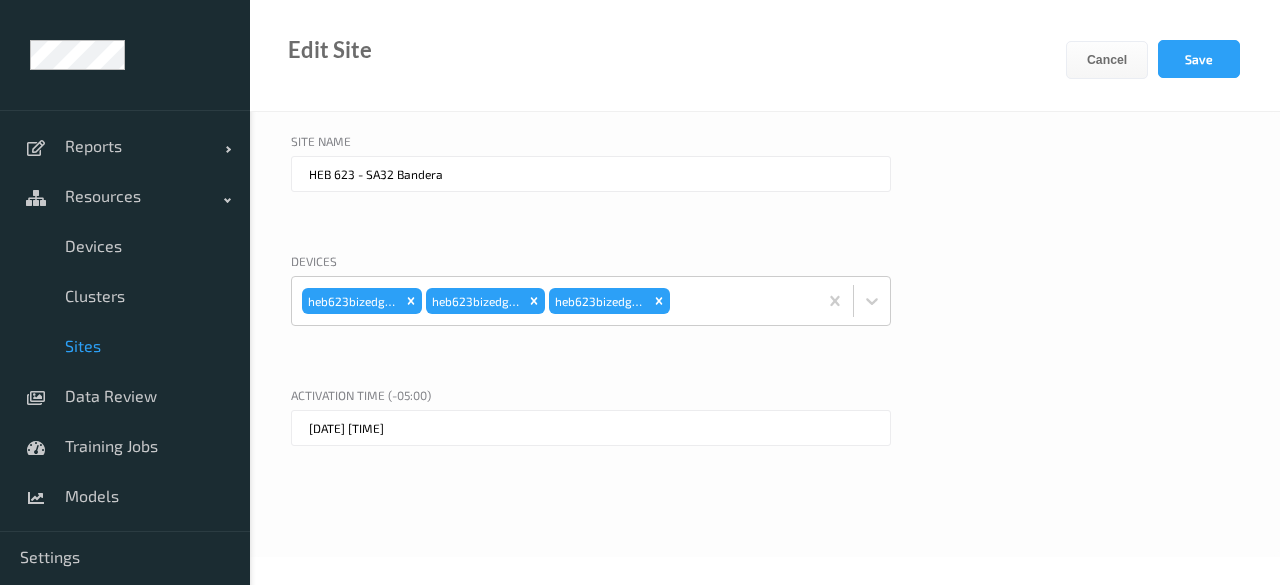 type on "HEB 627 - Sugar Land" 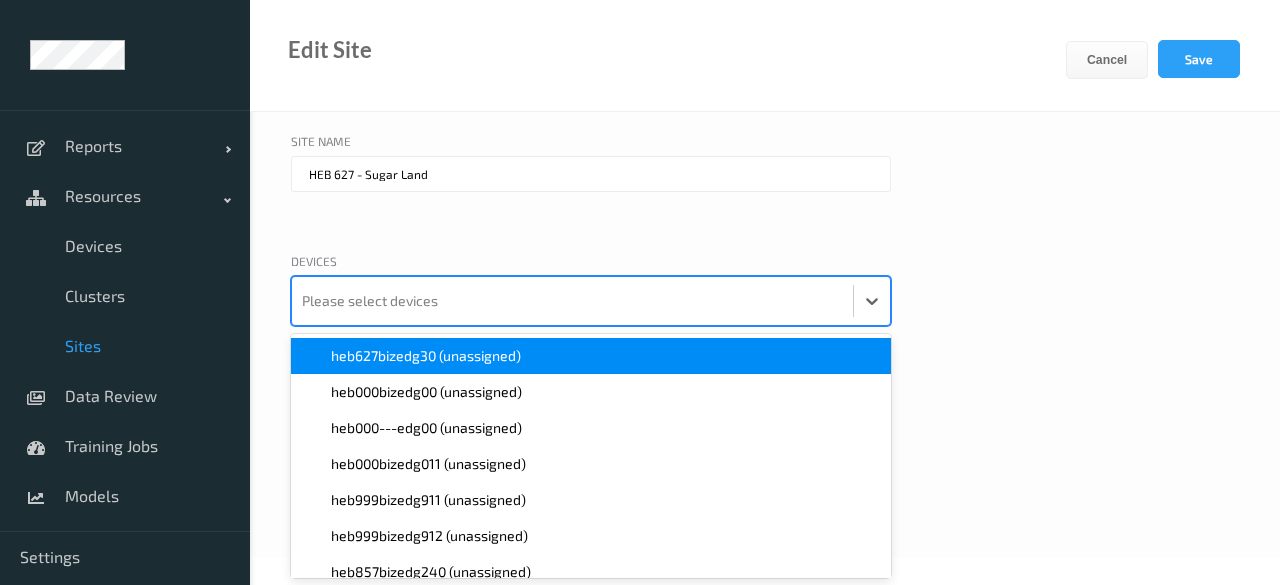 click at bounding box center (572, 301) 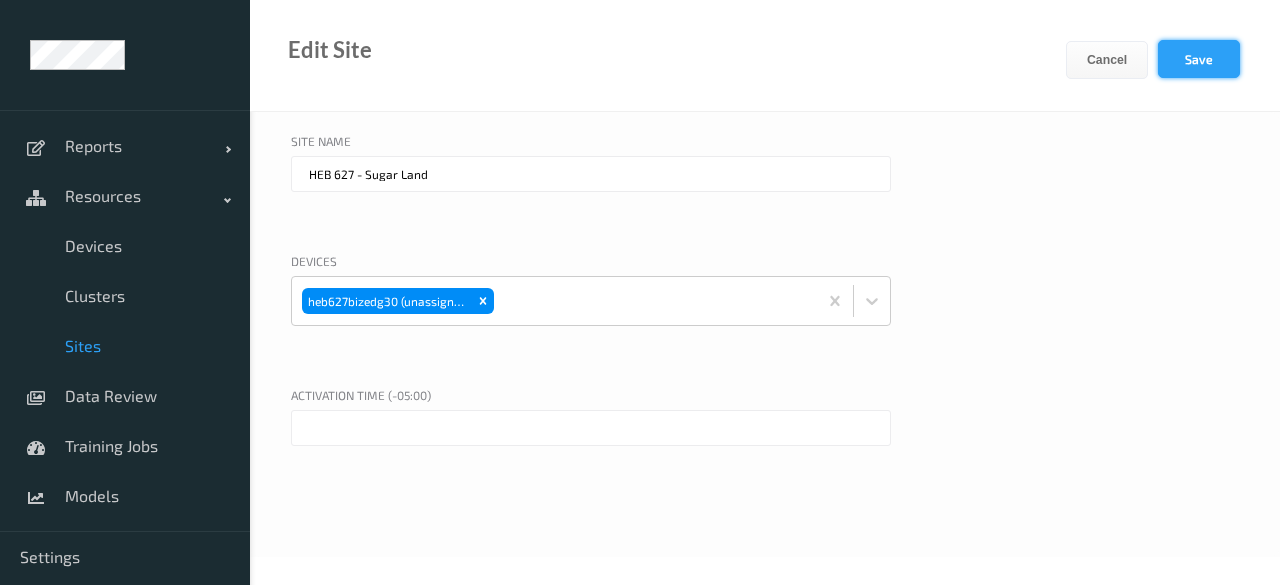 click on "Save" at bounding box center (1199, 59) 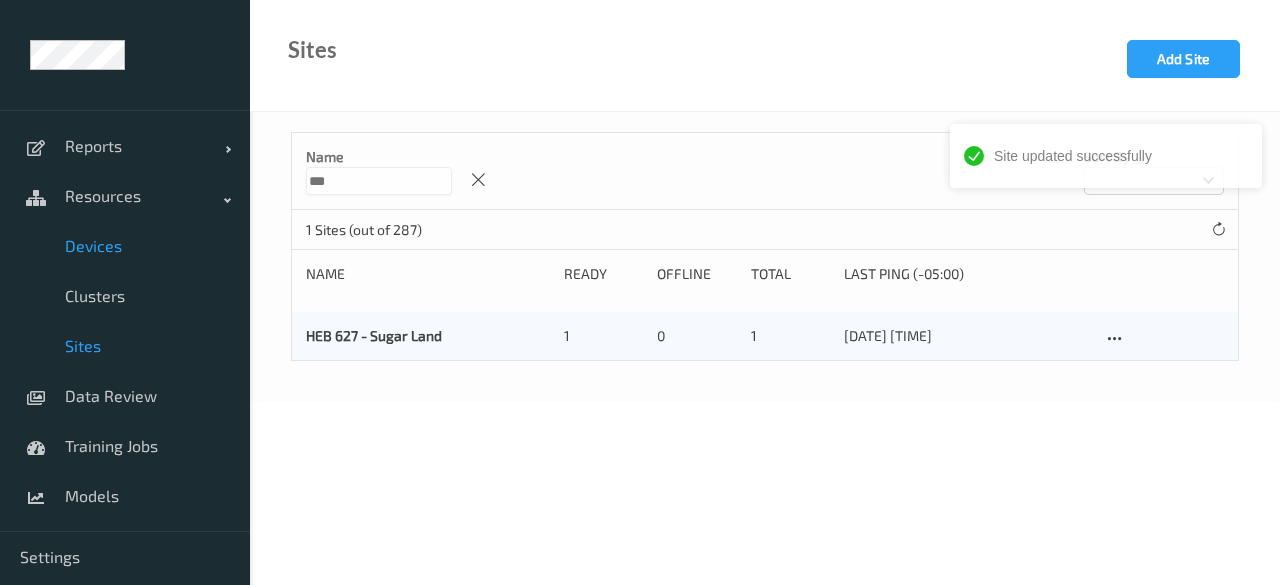 click on "Devices" at bounding box center [147, 246] 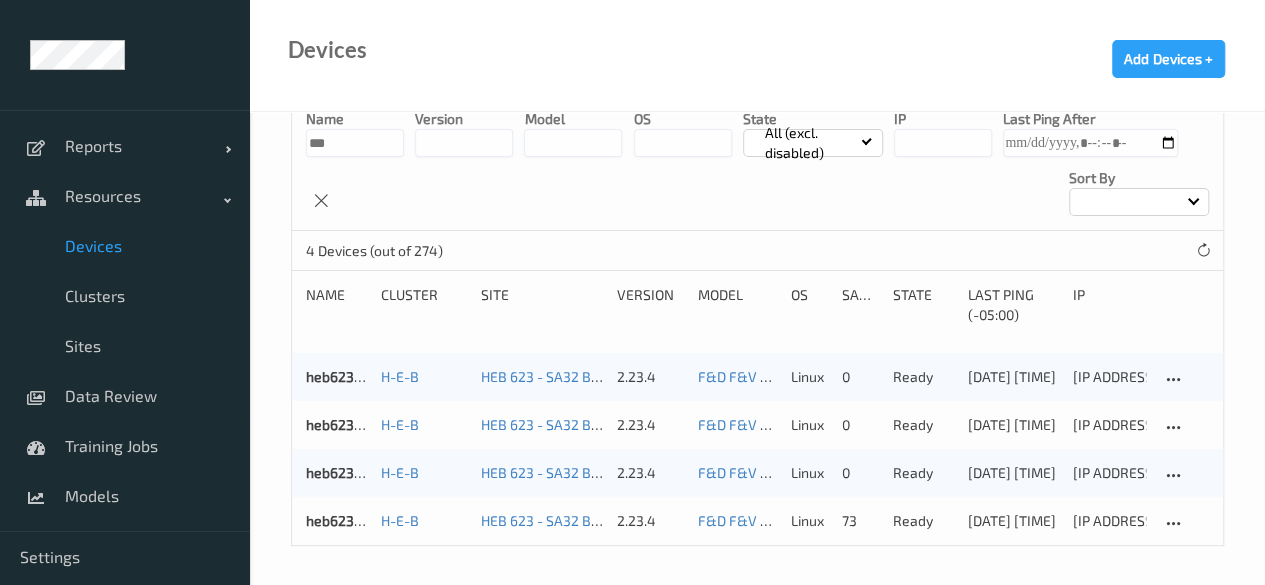 scroll, scrollTop: 0, scrollLeft: 0, axis: both 